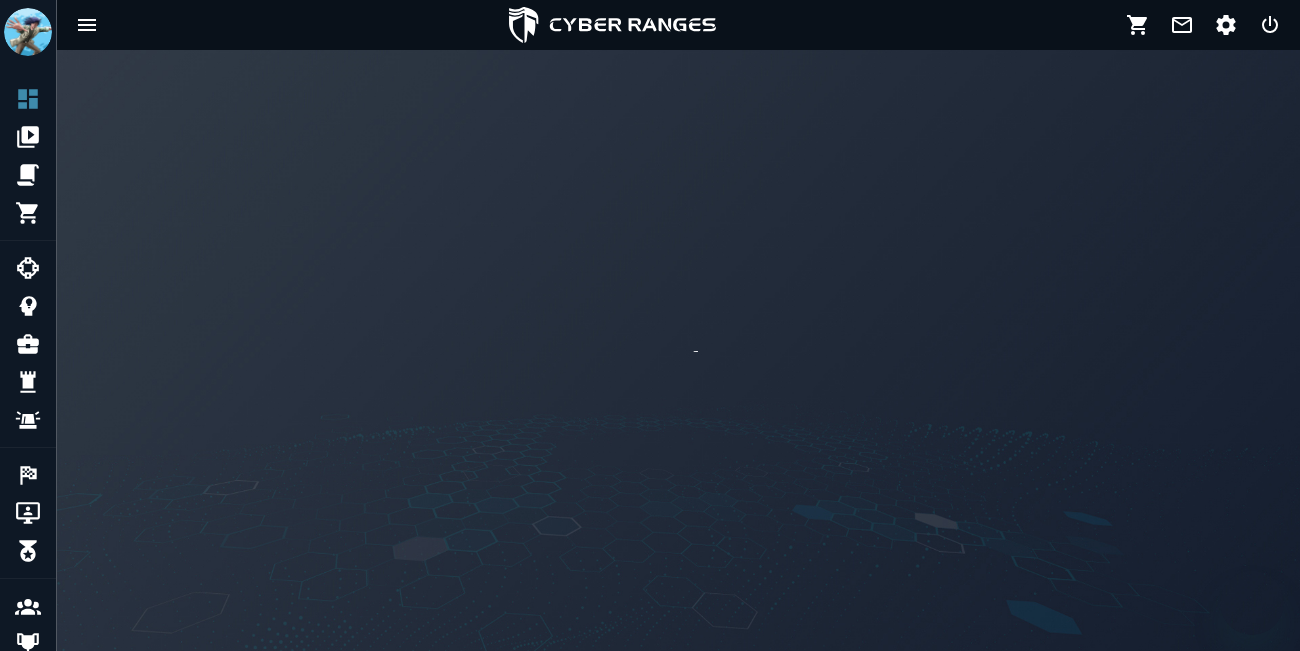 scroll, scrollTop: 0, scrollLeft: 0, axis: both 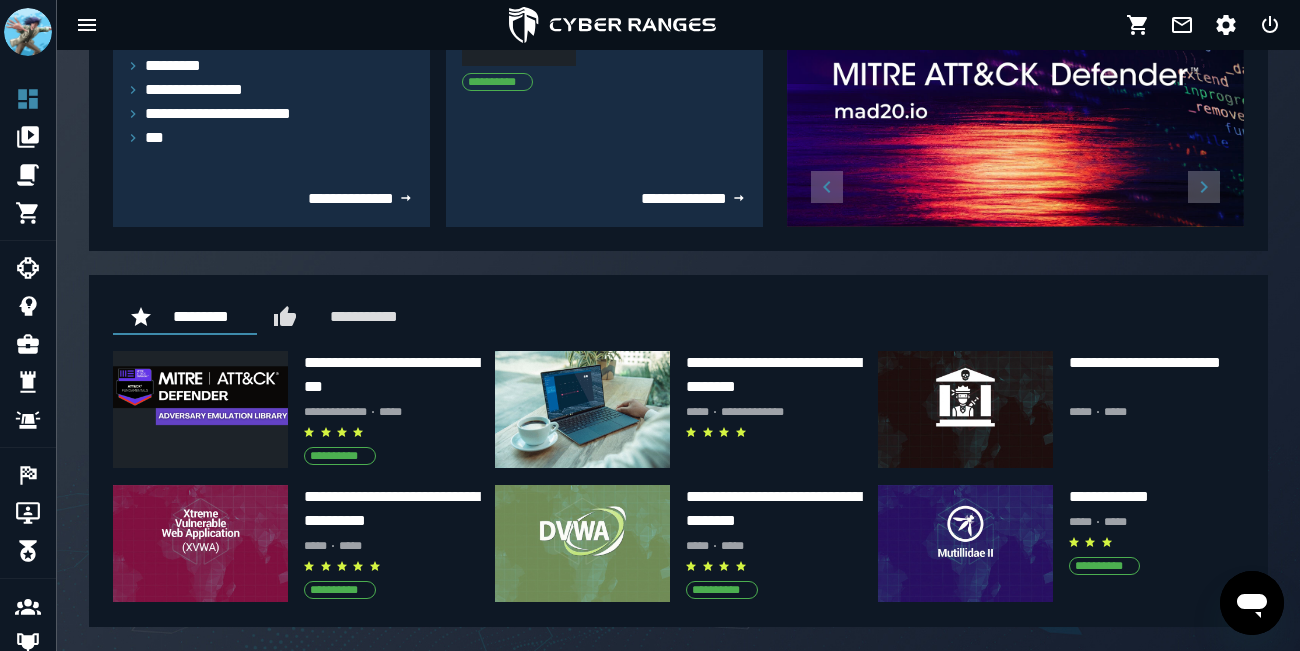 click at bounding box center (582, 351) 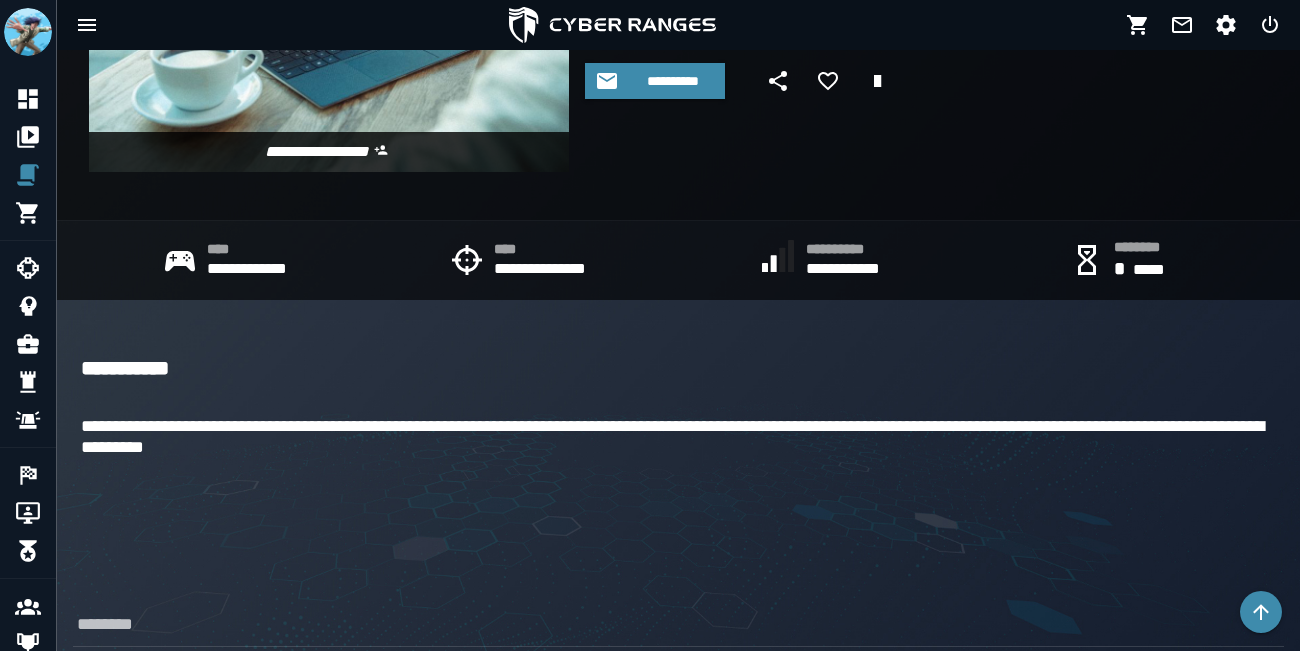 scroll, scrollTop: 0, scrollLeft: 0, axis: both 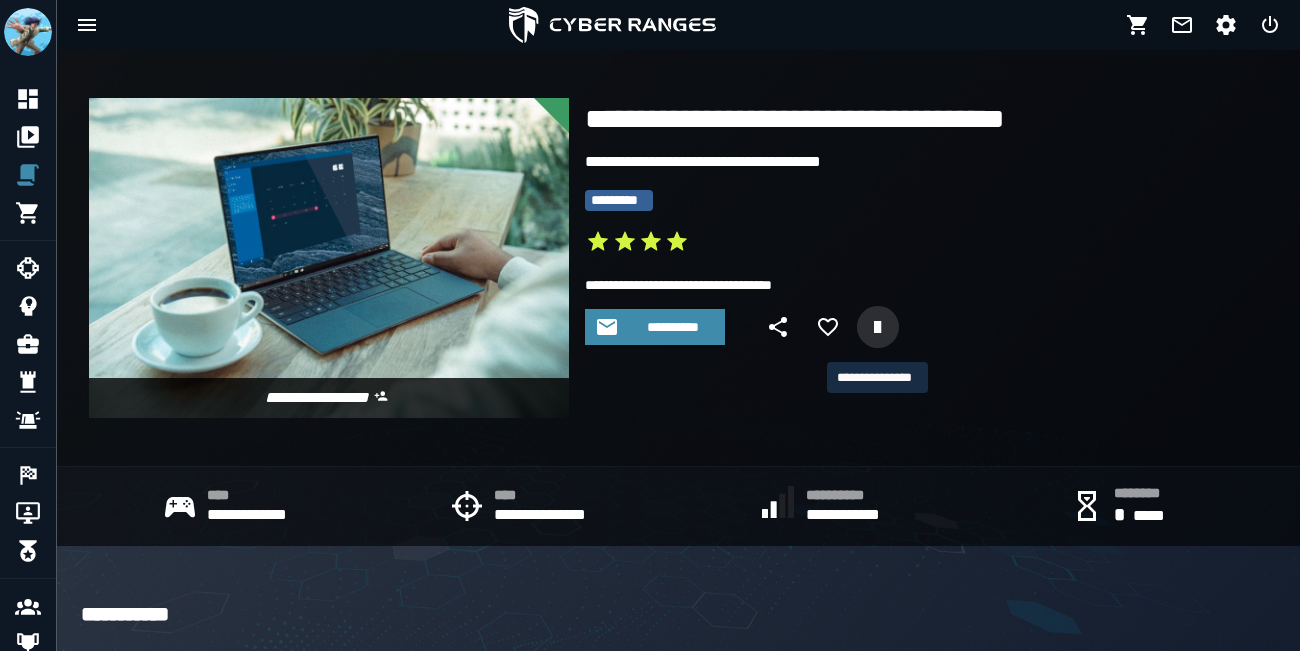 click at bounding box center (878, 327) 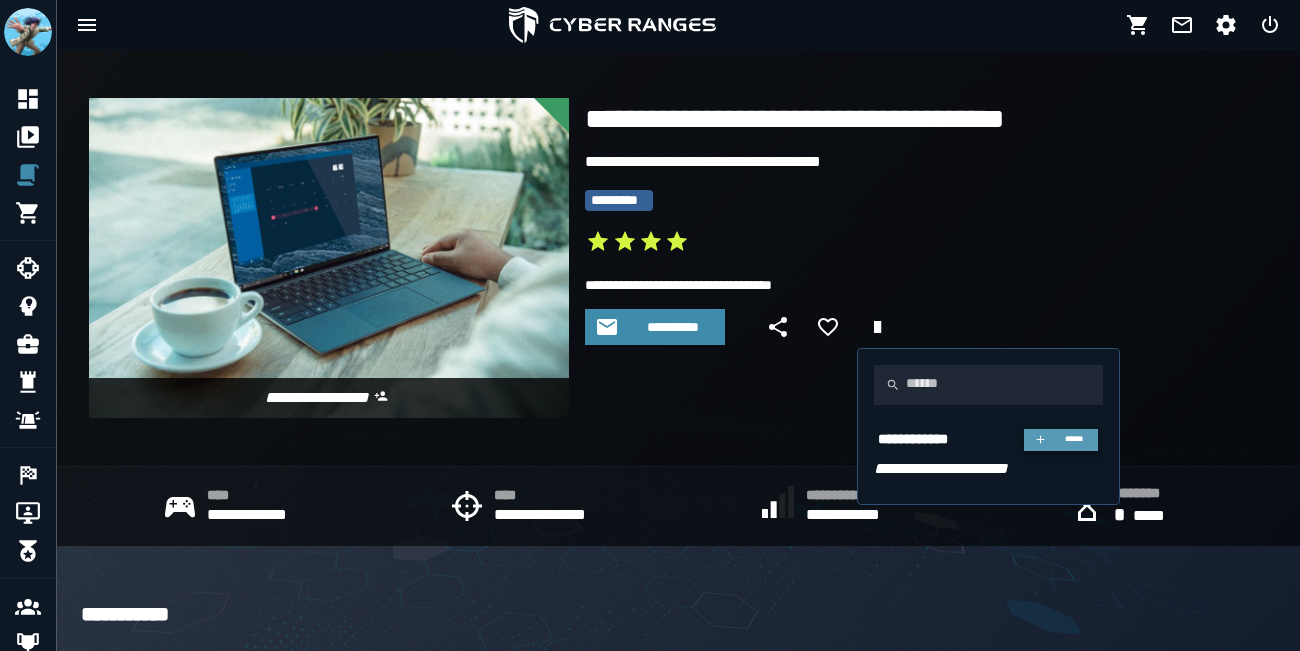 click on "******" at bounding box center [1073, 440] 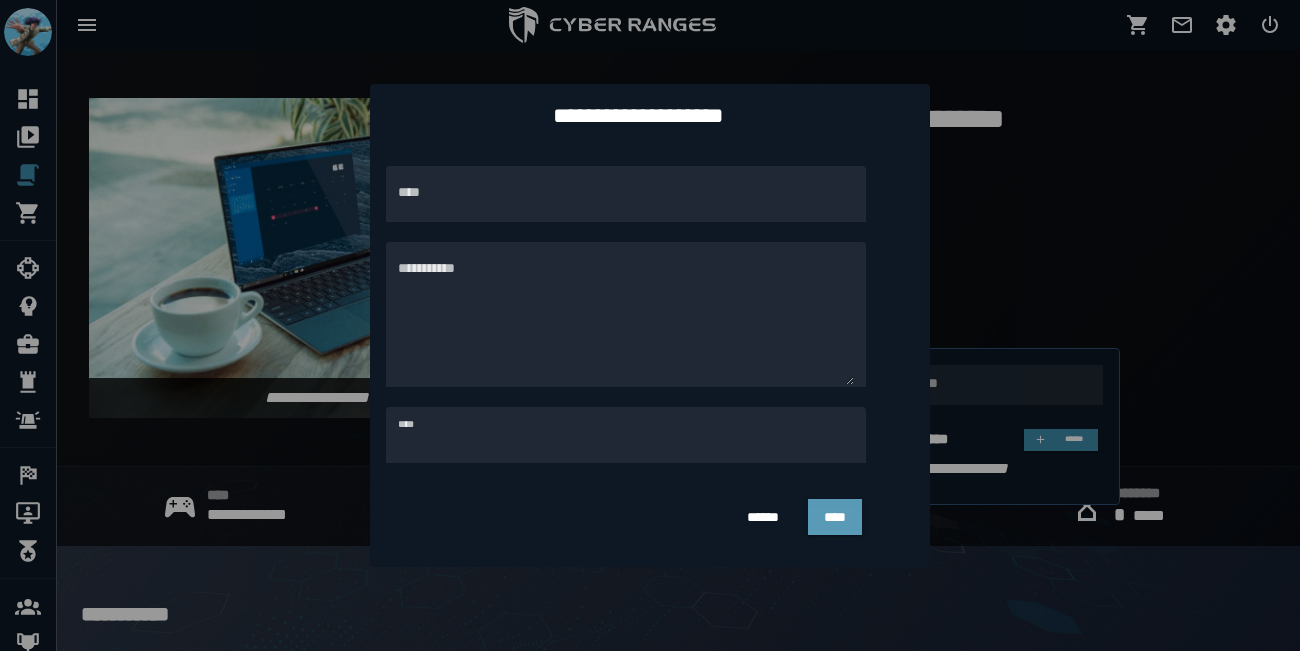 click on "****" at bounding box center (835, 517) 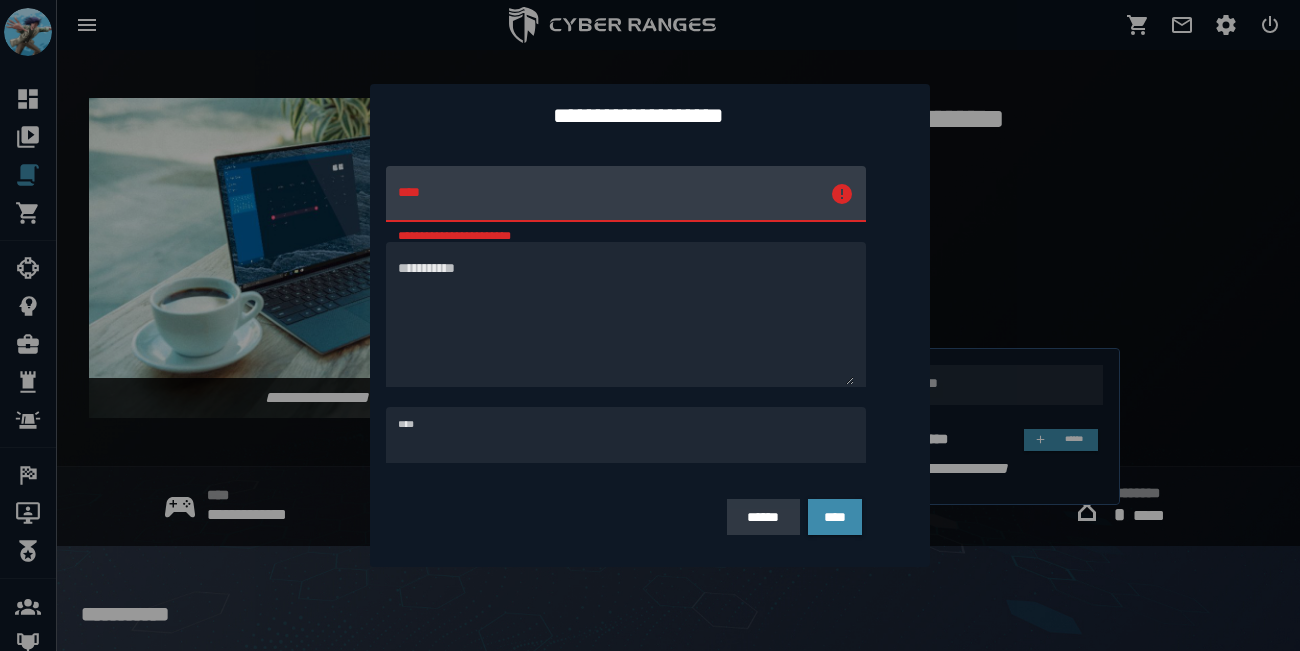 click on "******" at bounding box center (763, 517) 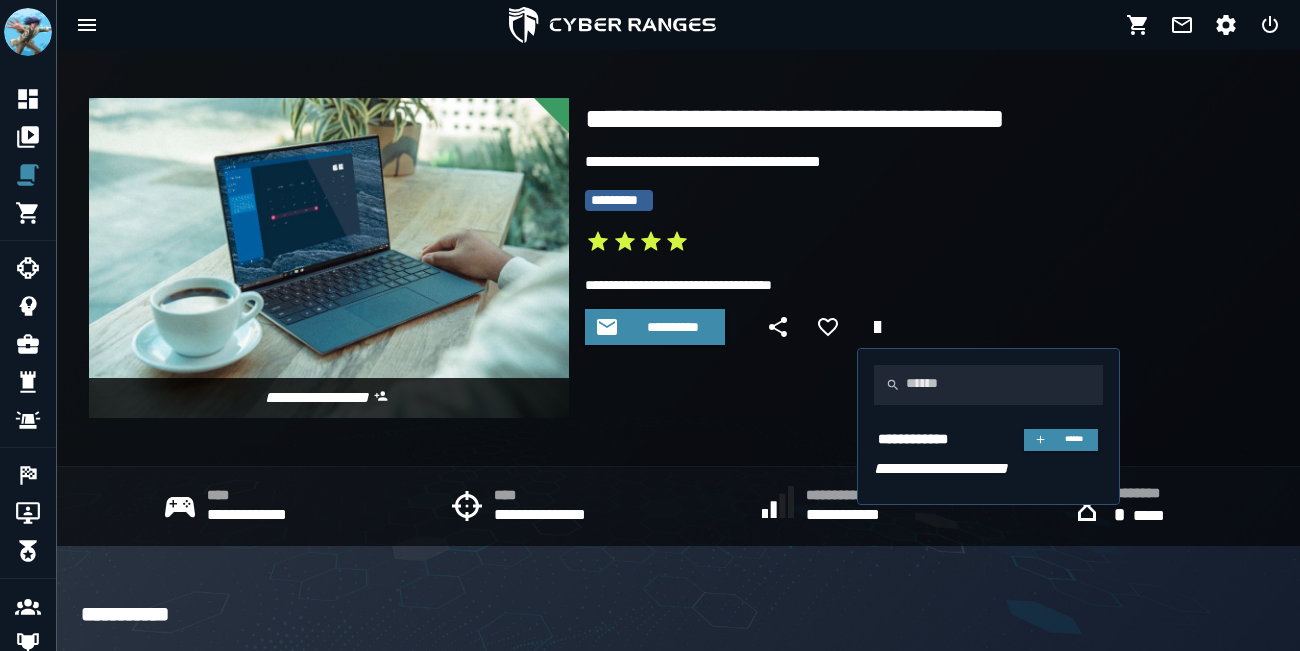 click on "*********" at bounding box center [619, 200] 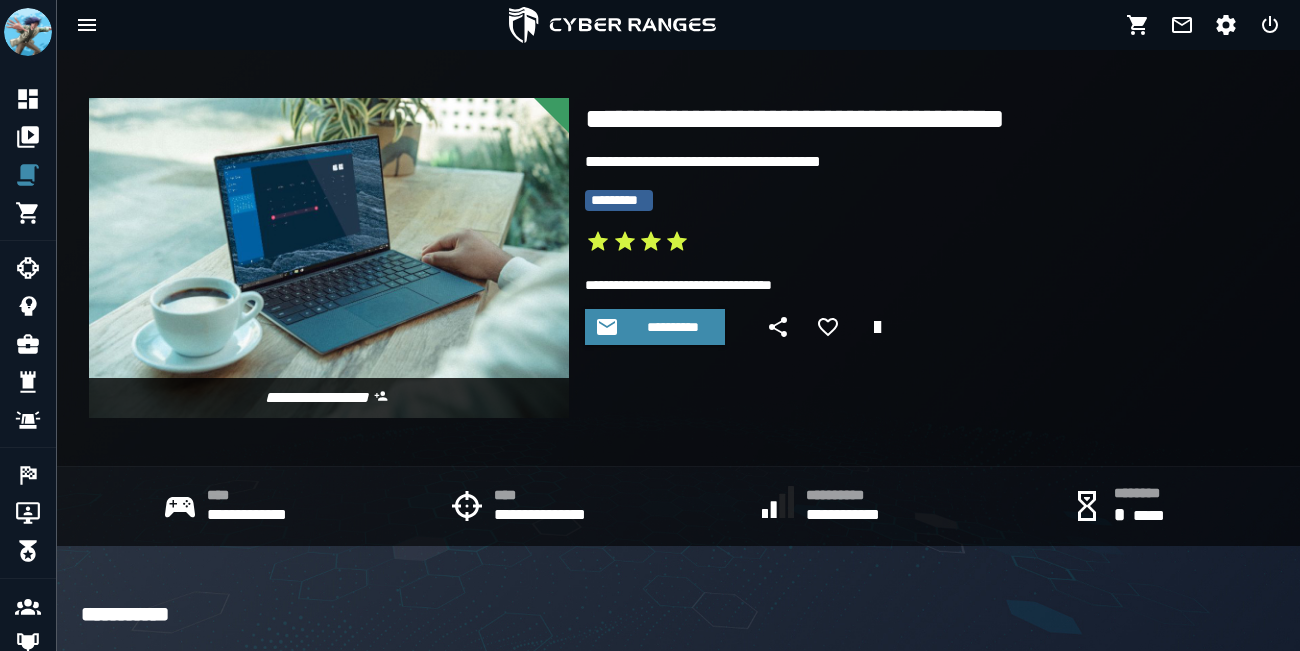 click at bounding box center (329, 258) 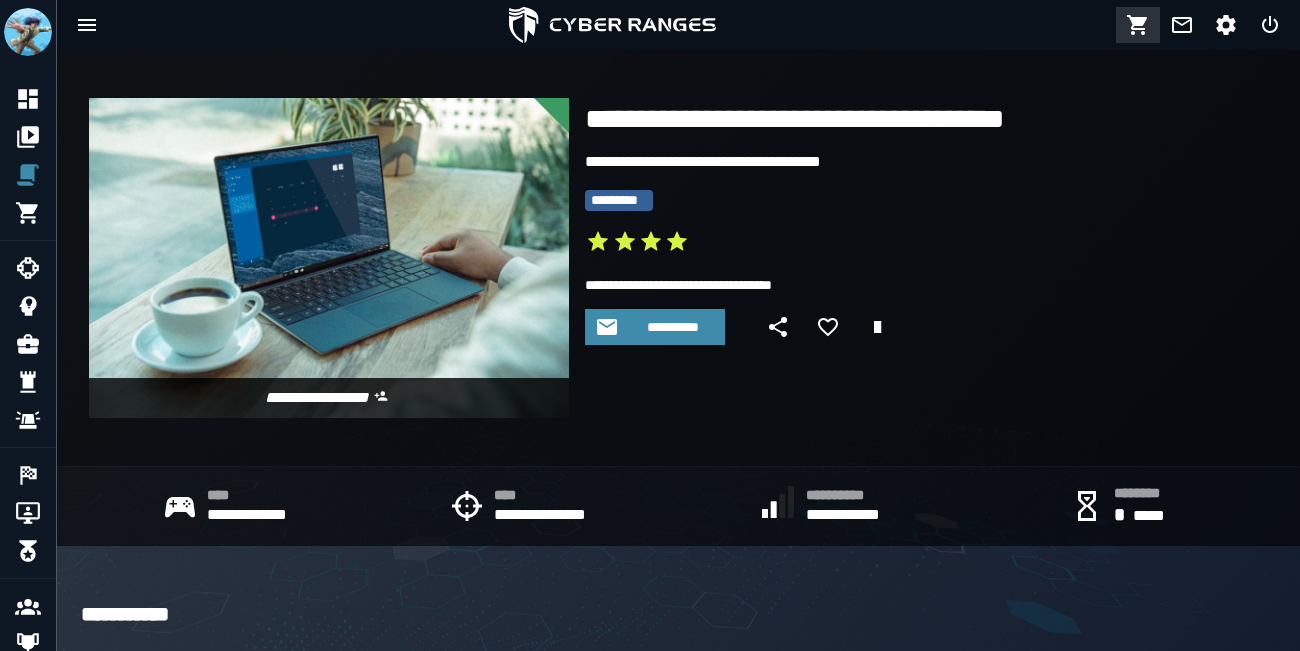 click 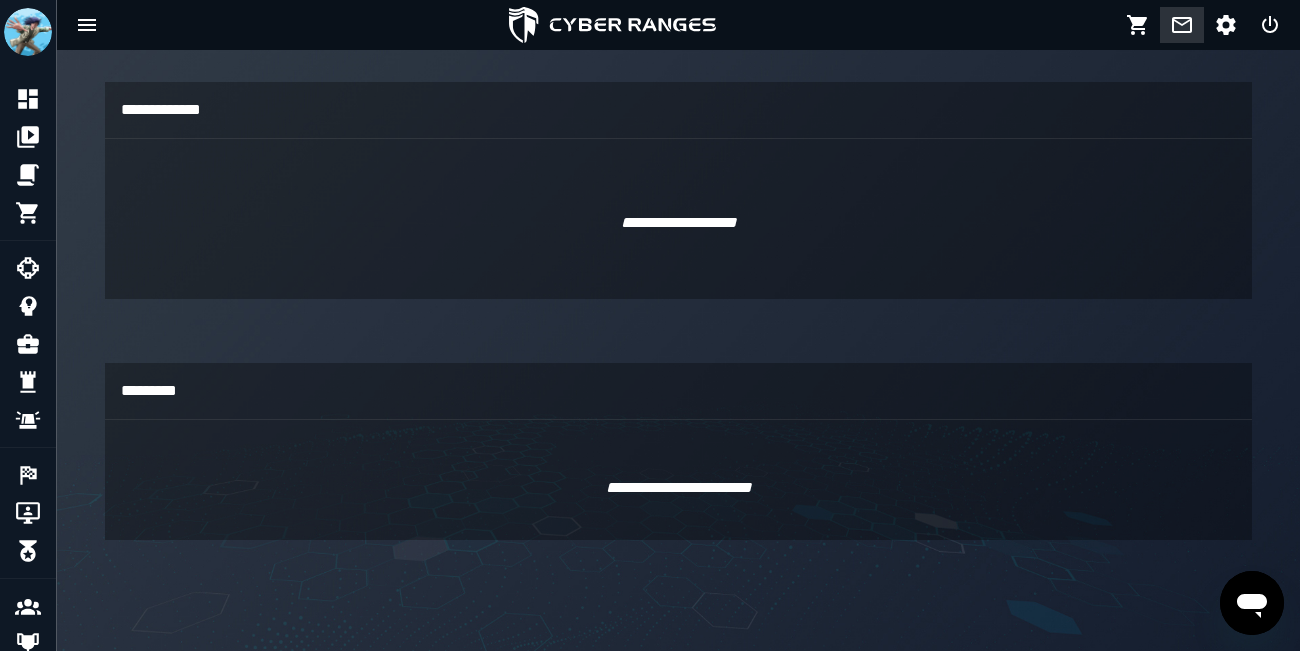 click 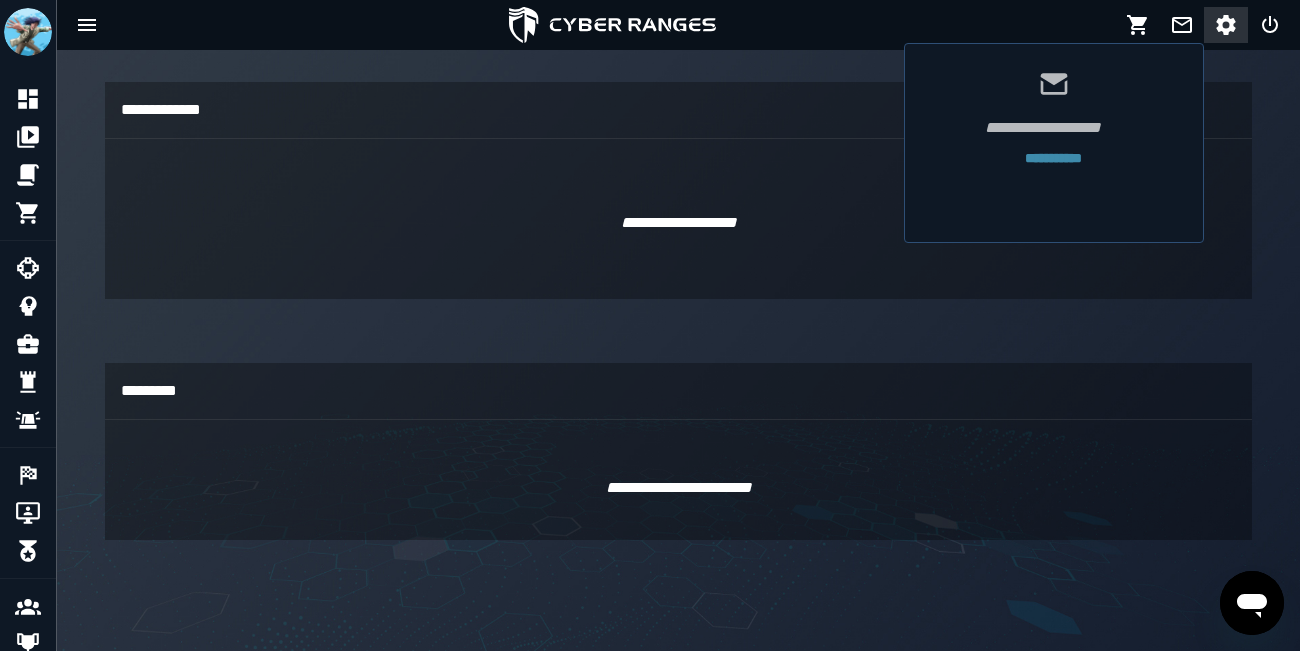 click 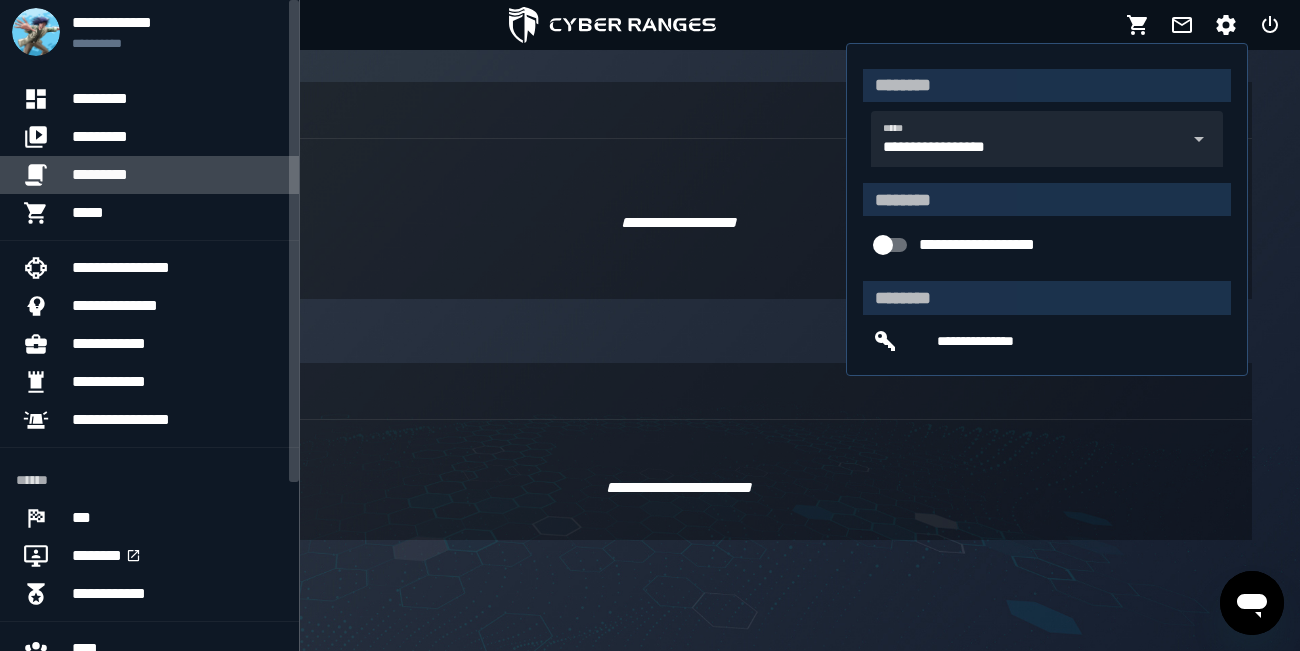click on "*********" at bounding box center [177, 175] 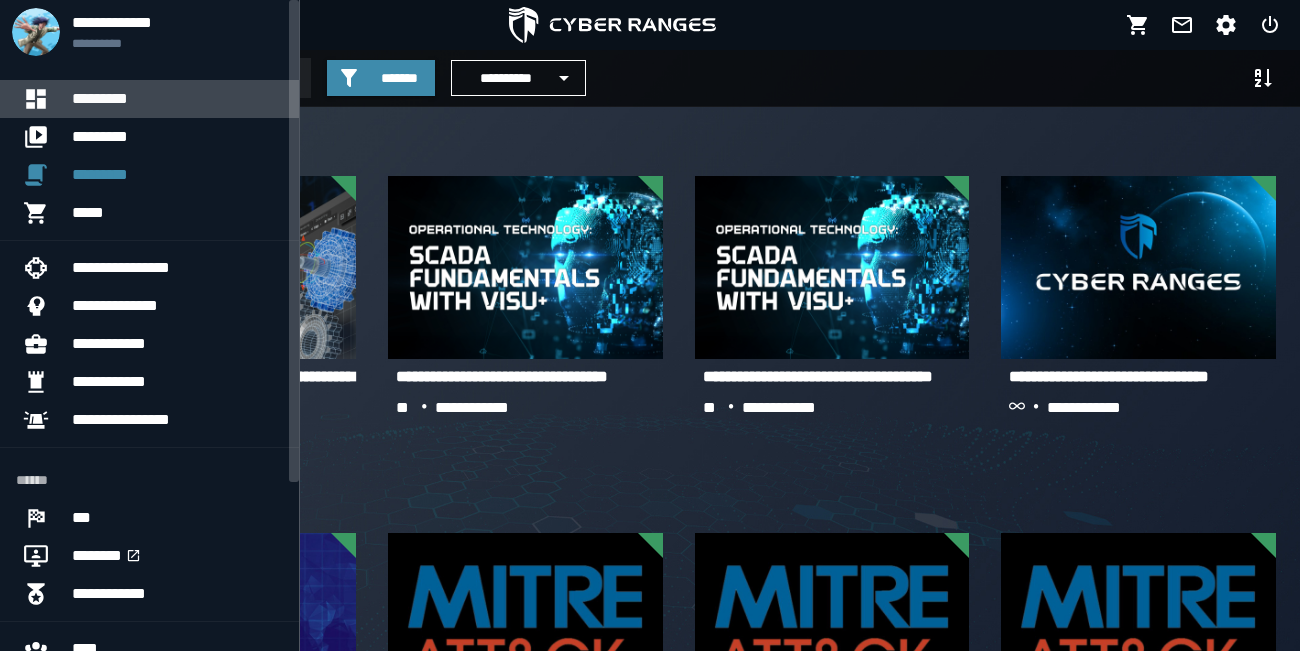 click on "*********" at bounding box center (177, 99) 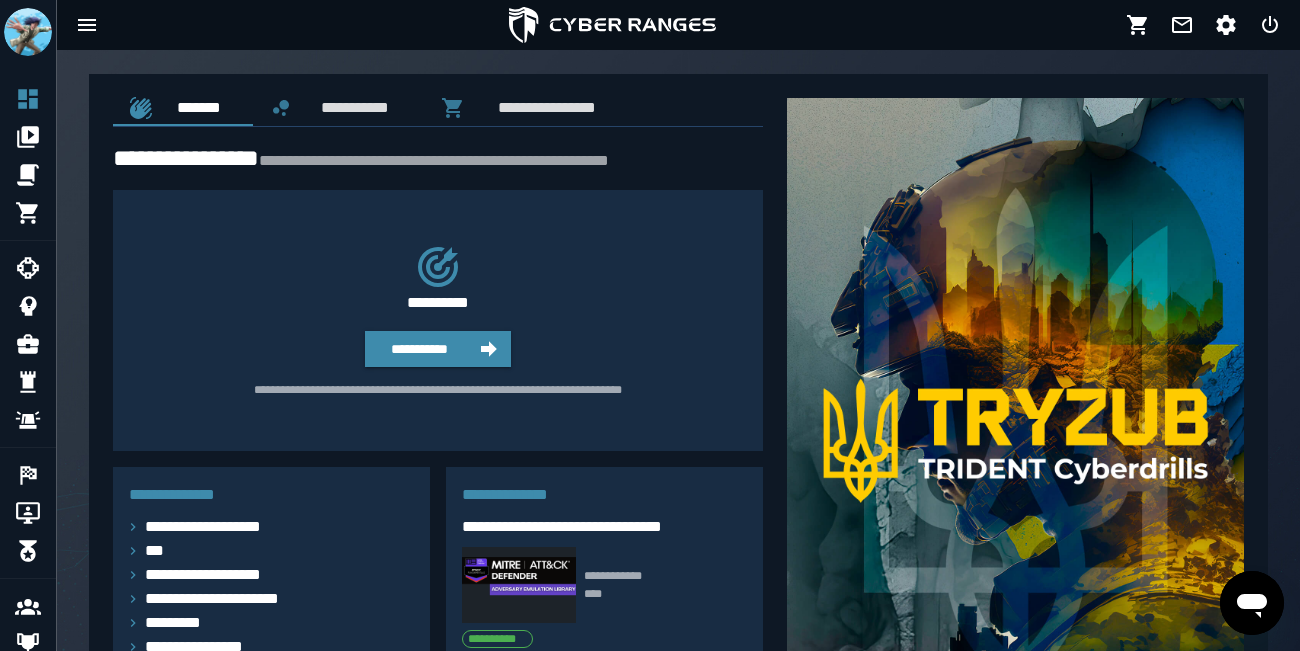 scroll, scrollTop: 557, scrollLeft: 0, axis: vertical 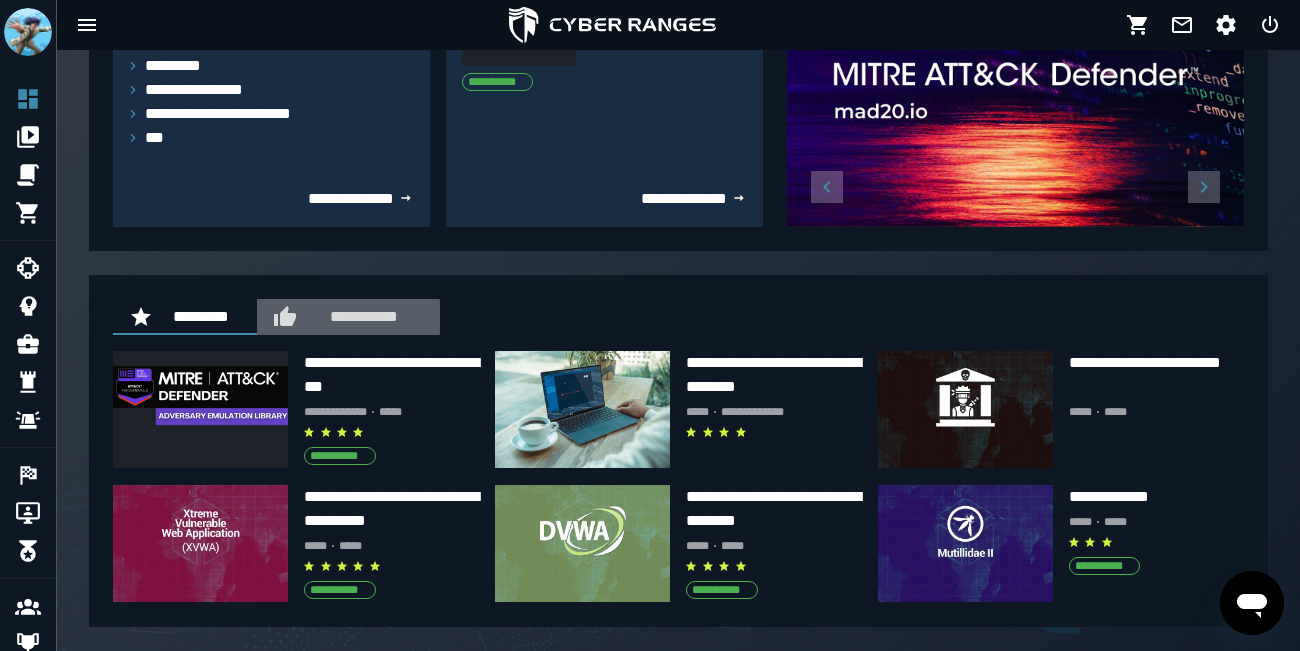 click on "**********" at bounding box center (360, 316) 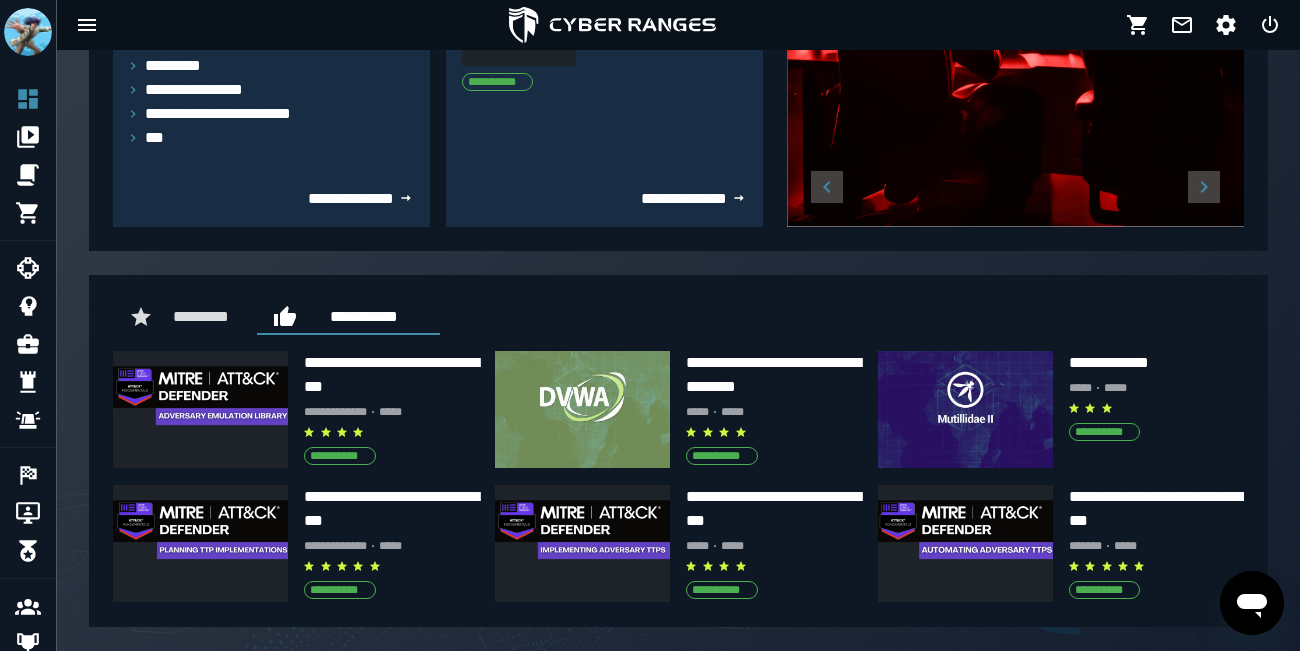 scroll, scrollTop: 535, scrollLeft: 0, axis: vertical 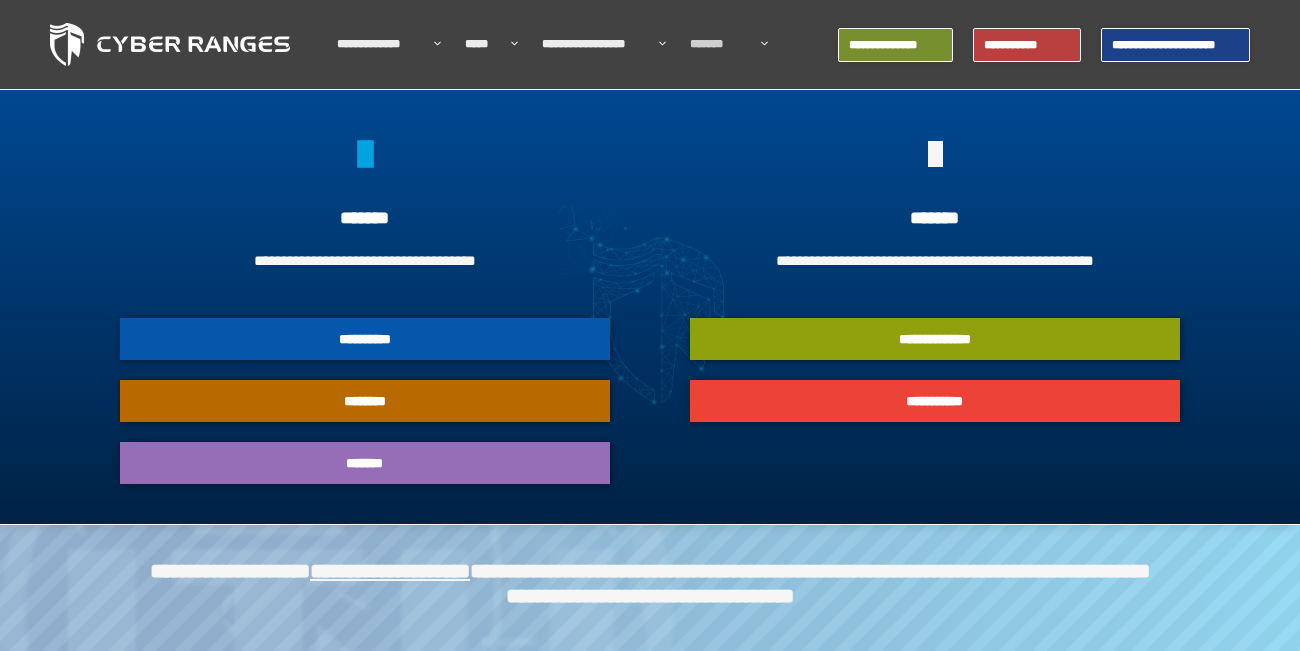 click on "*******" at bounding box center (365, 463) 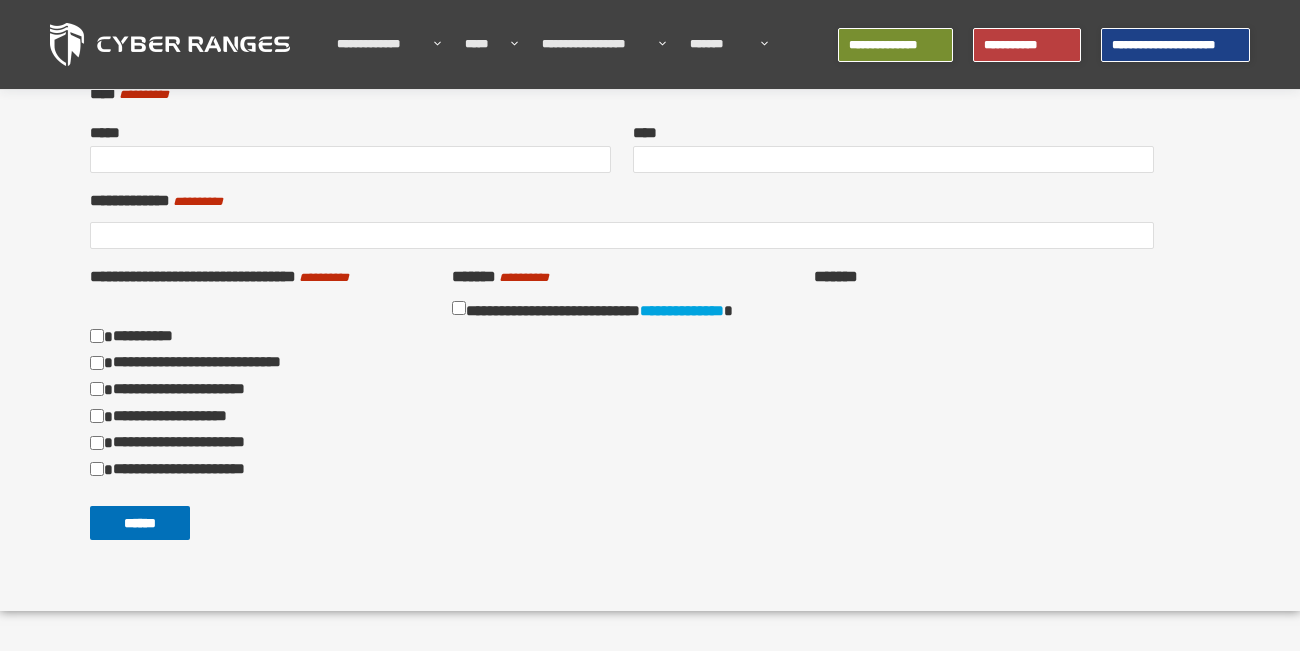 scroll, scrollTop: 0, scrollLeft: 0, axis: both 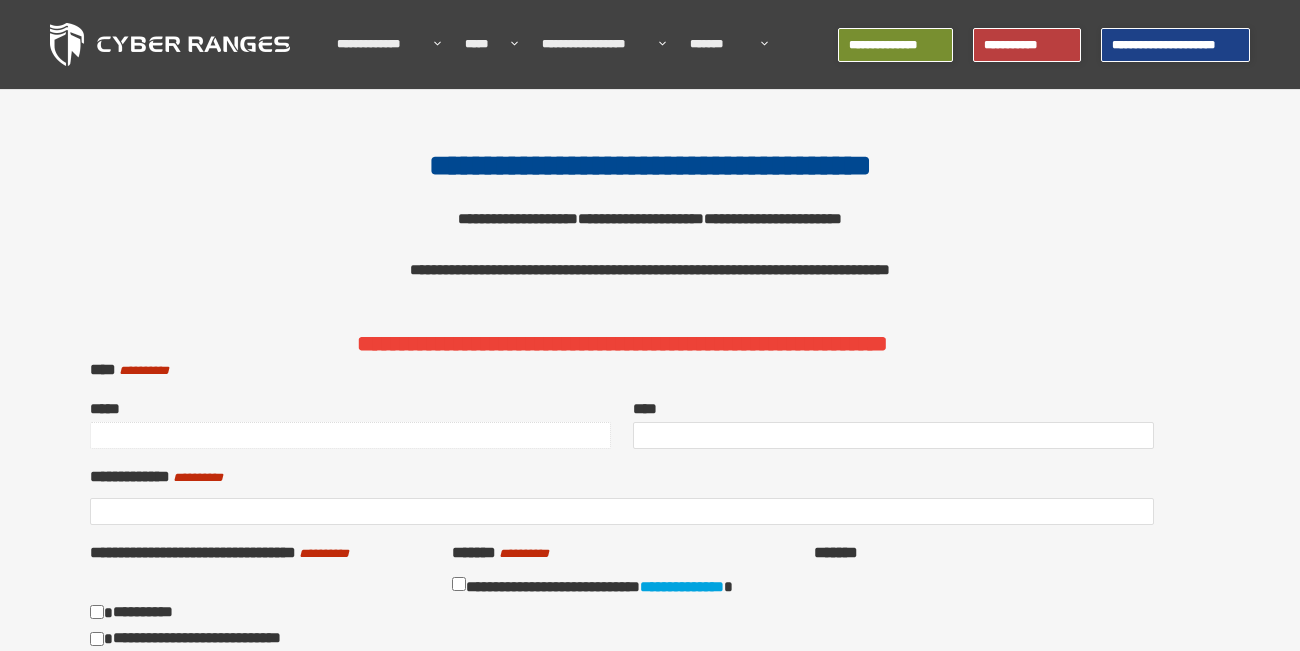 click on "*****" at bounding box center [350, 435] 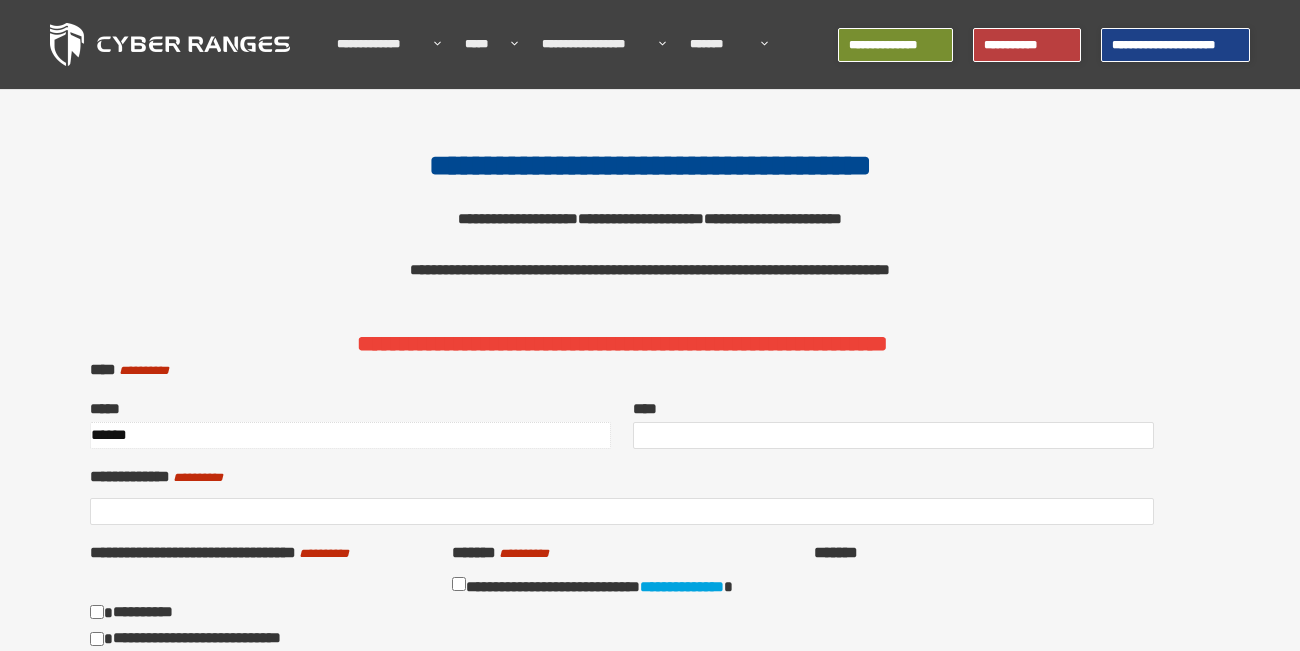type on "******" 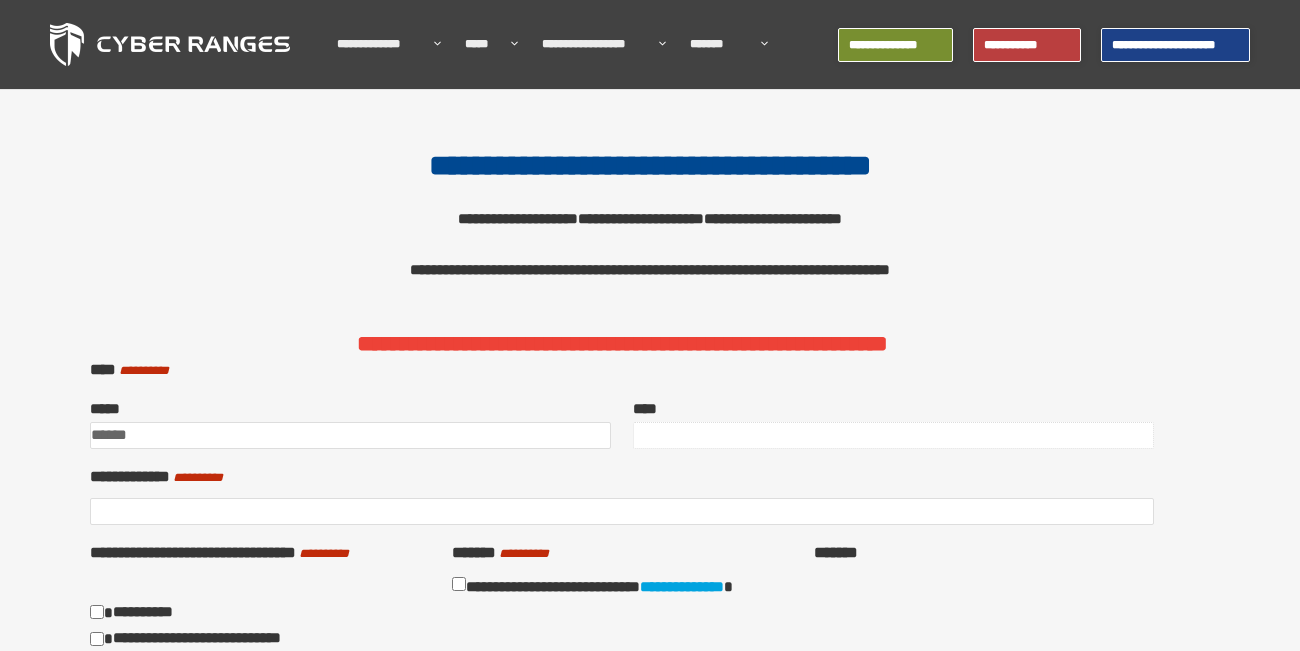 click on "****" at bounding box center (893, 435) 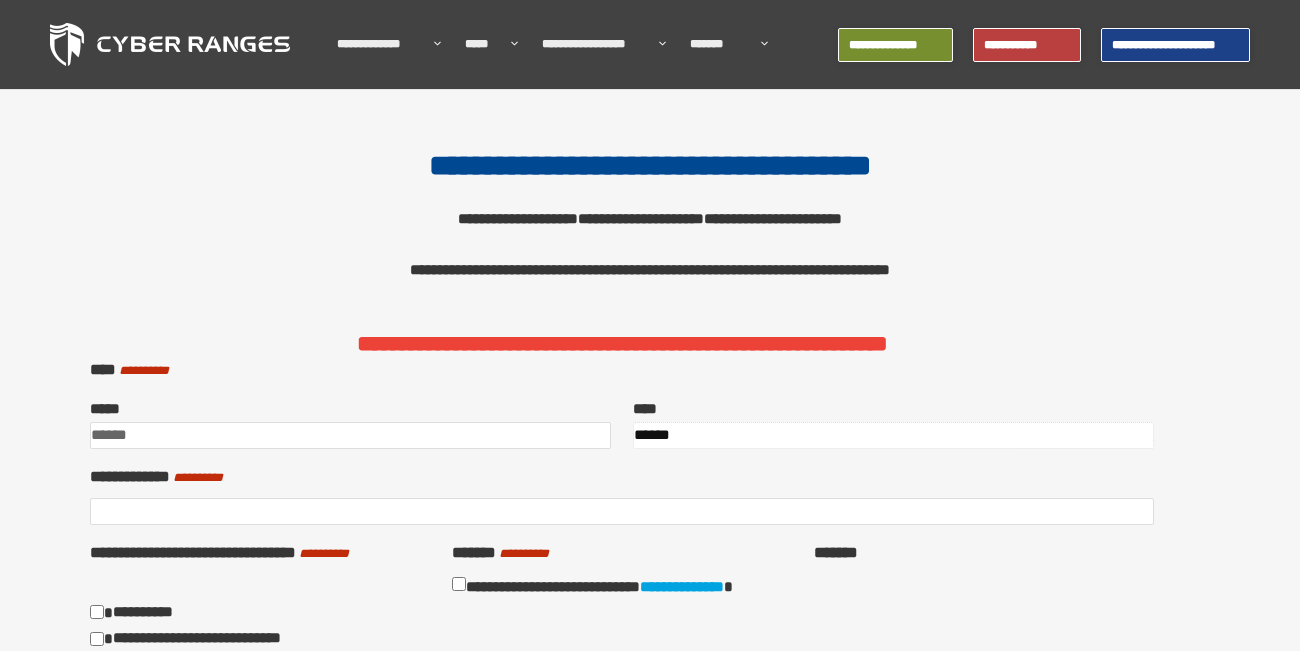 type on "******" 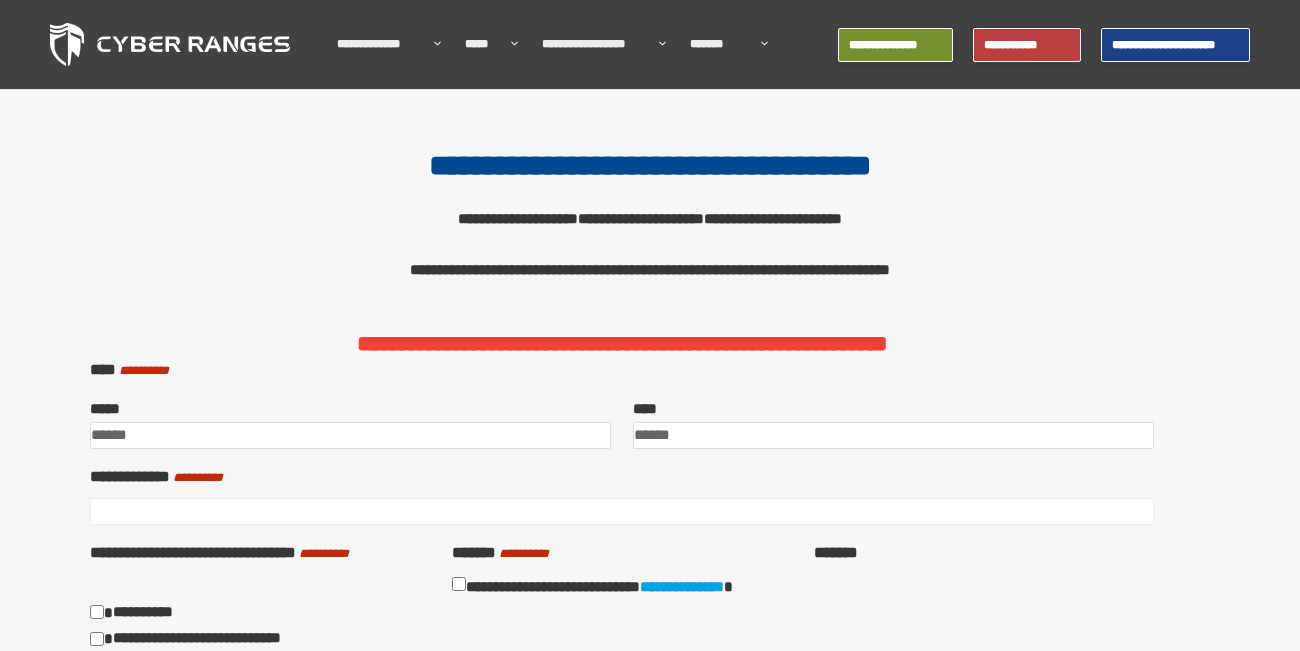 click on "**********" at bounding box center [622, 511] 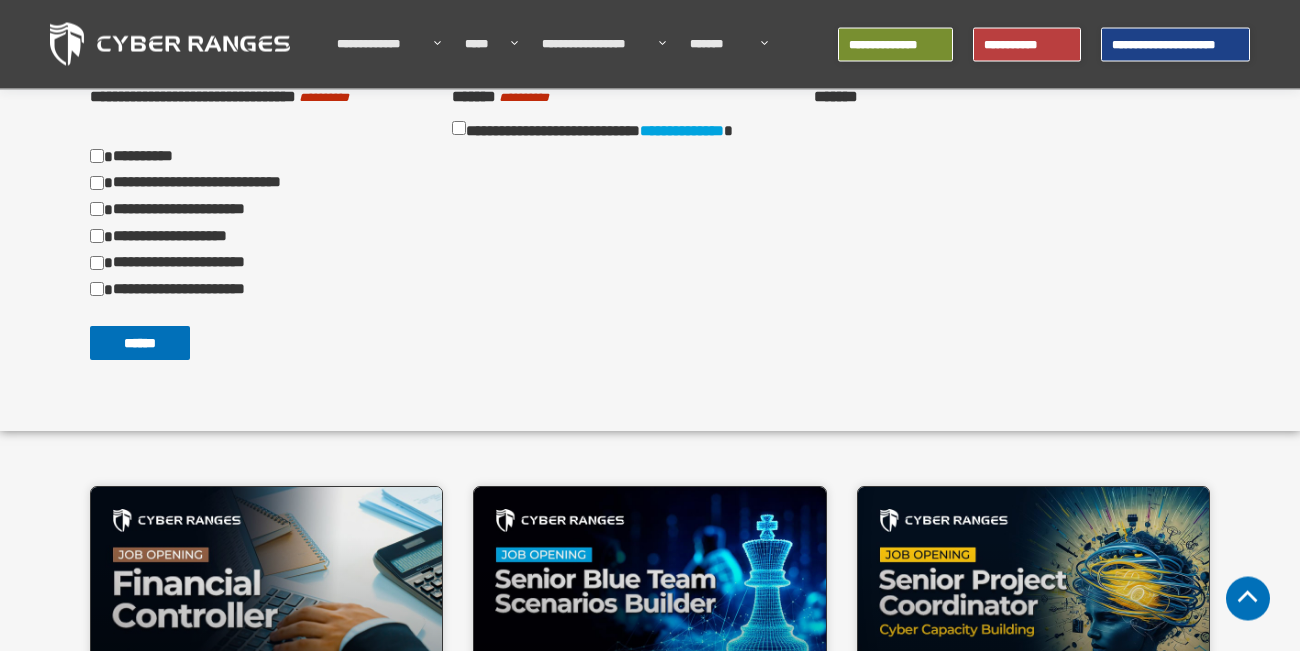 scroll, scrollTop: 414, scrollLeft: 0, axis: vertical 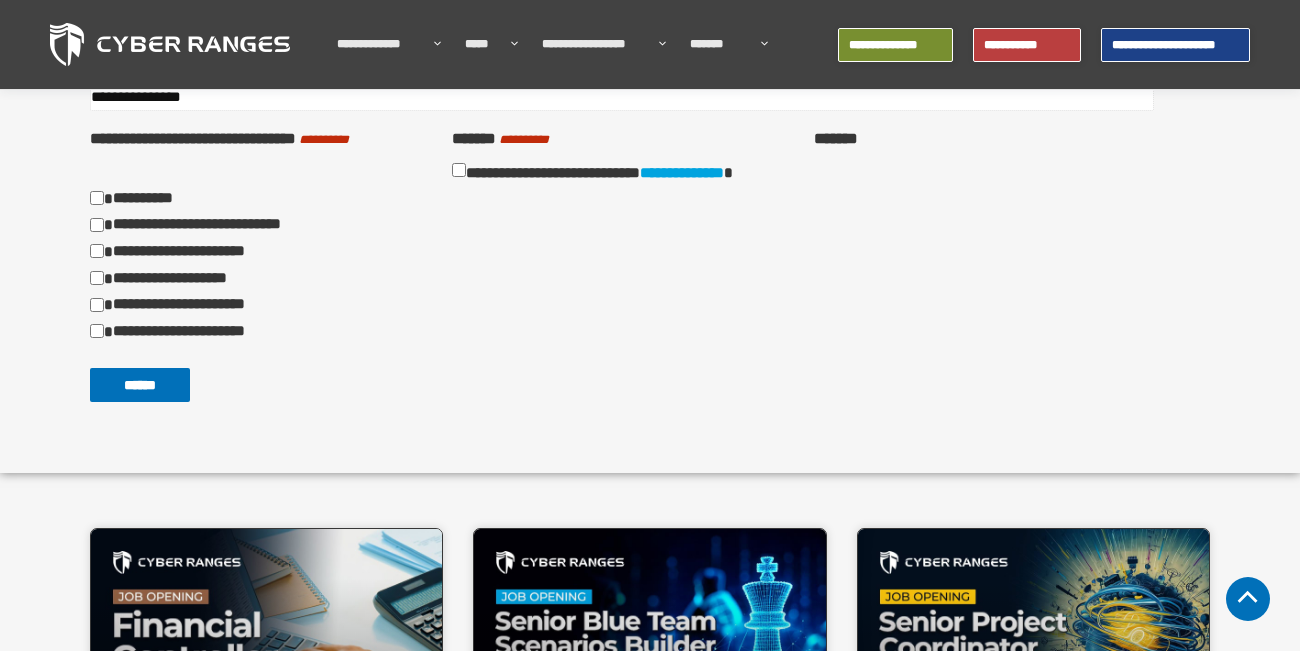 type on "**********" 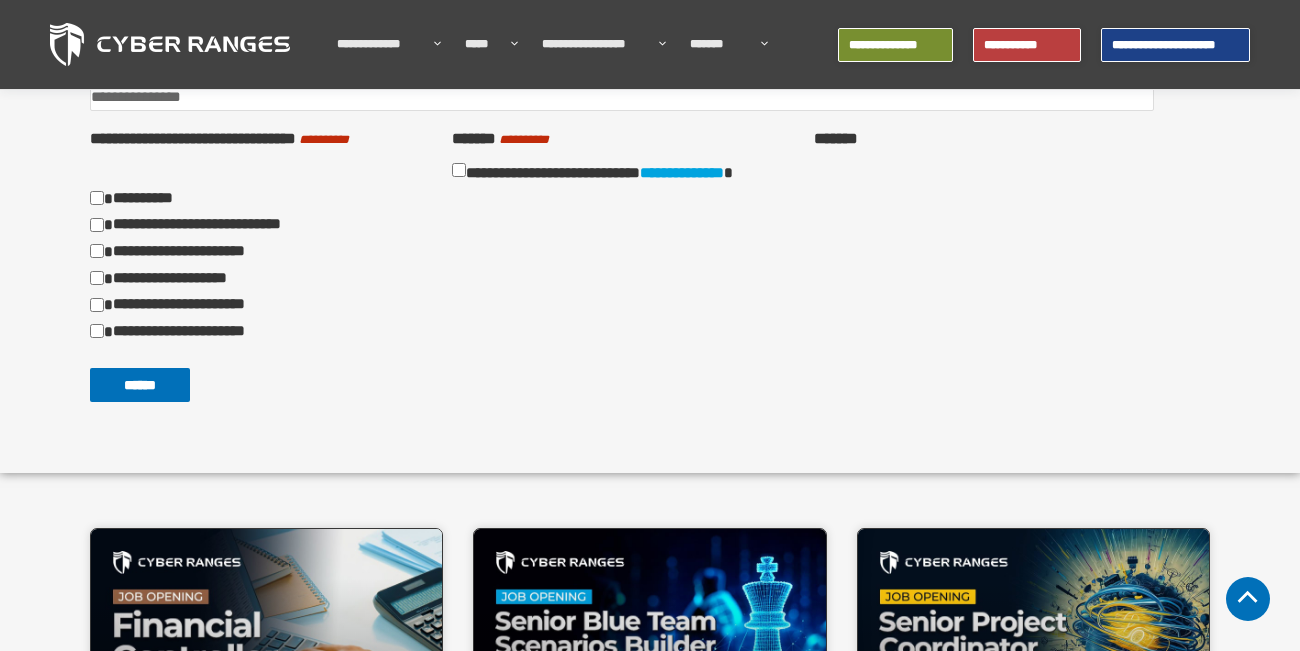 click on "**********" at bounding box center (260, 199) 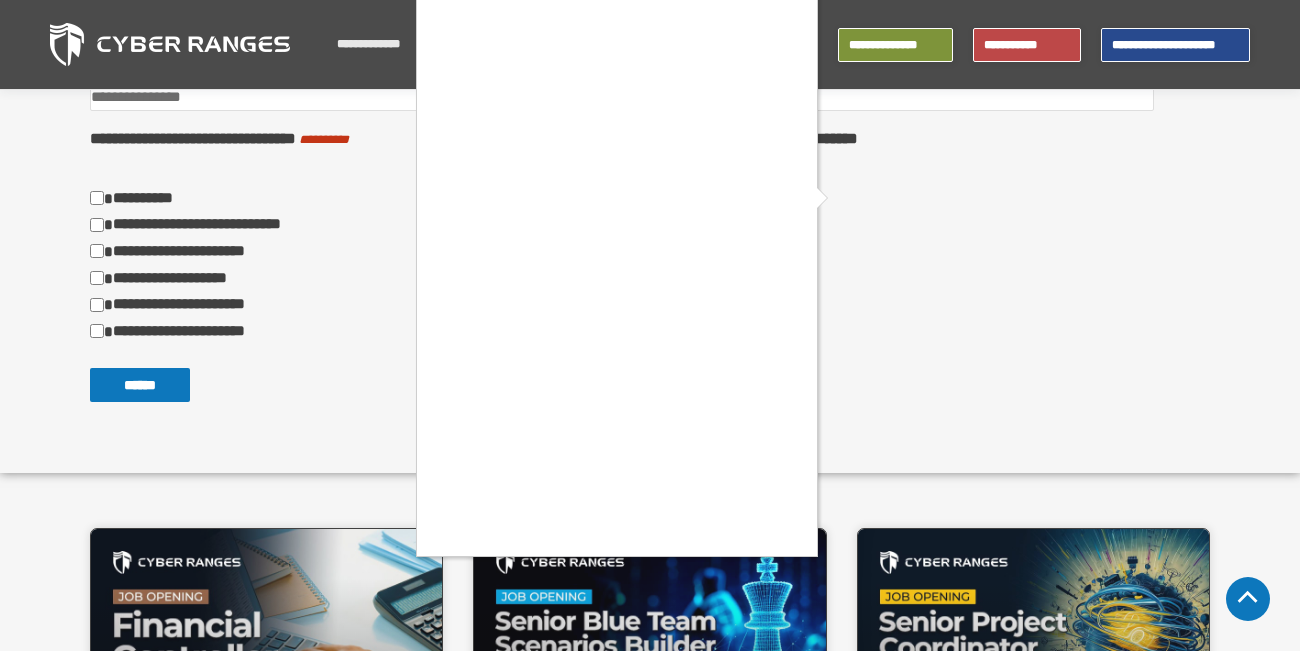 scroll, scrollTop: 276, scrollLeft: 0, axis: vertical 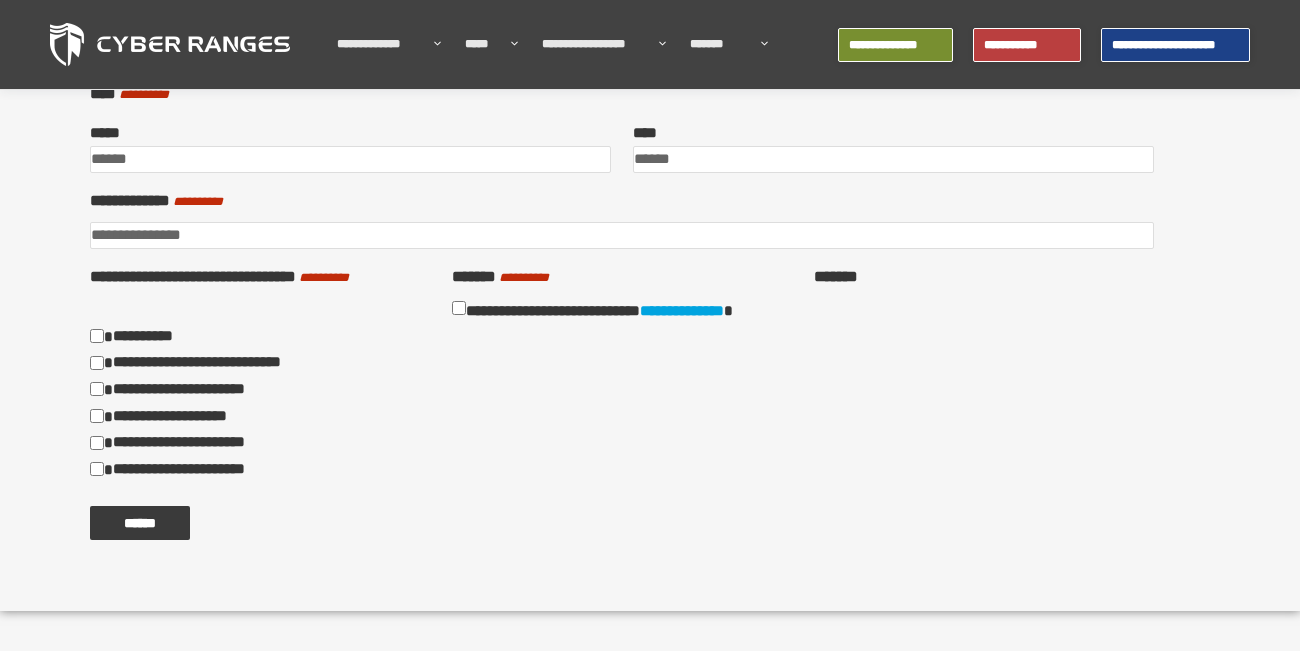 click on "******" at bounding box center [140, 523] 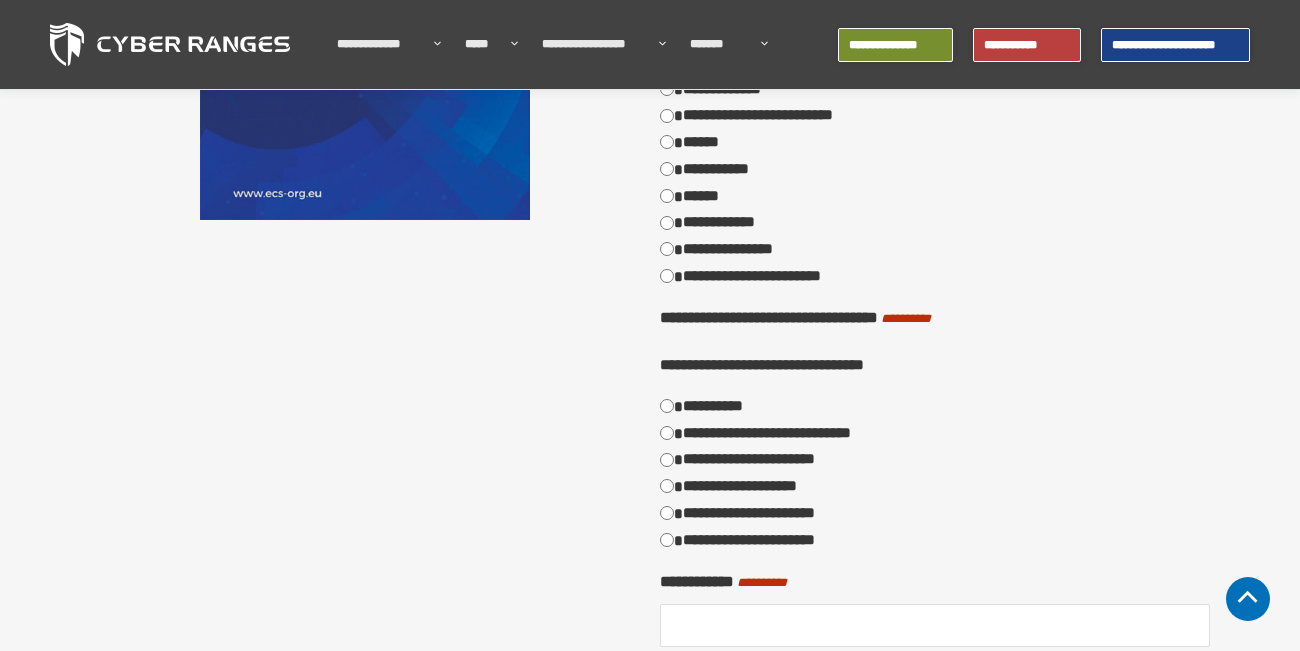 scroll, scrollTop: 414, scrollLeft: 0, axis: vertical 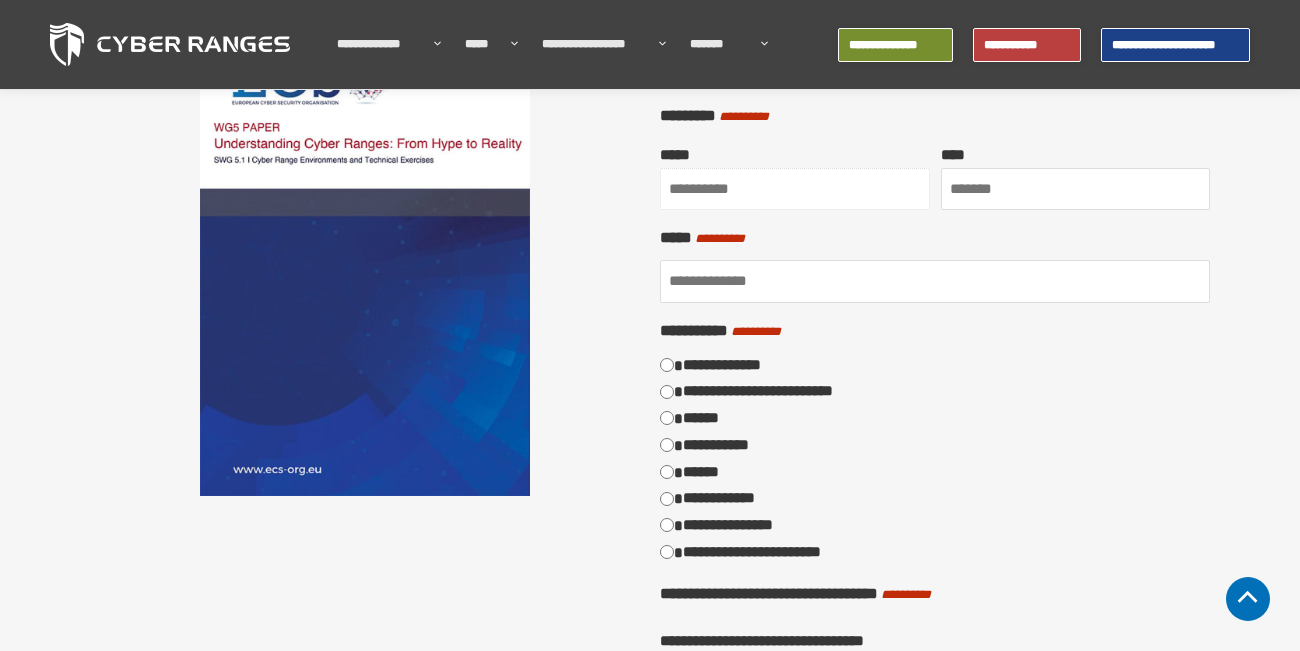click on "*****" at bounding box center [795, 189] 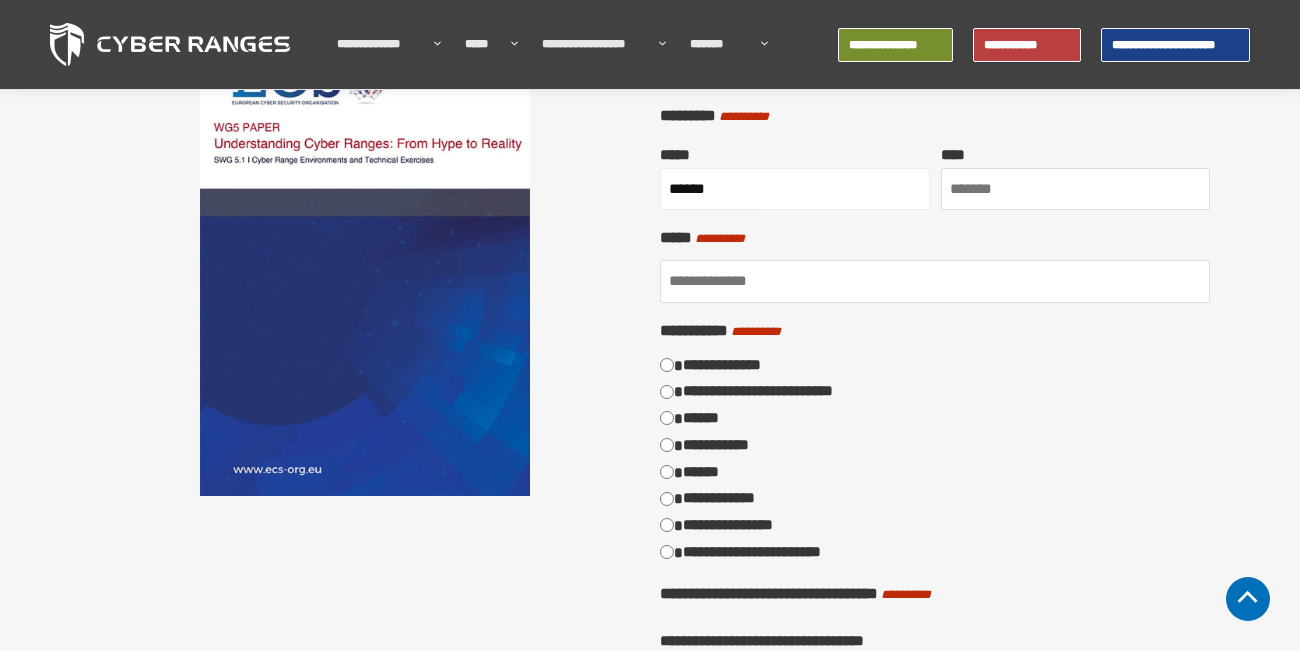 type on "******" 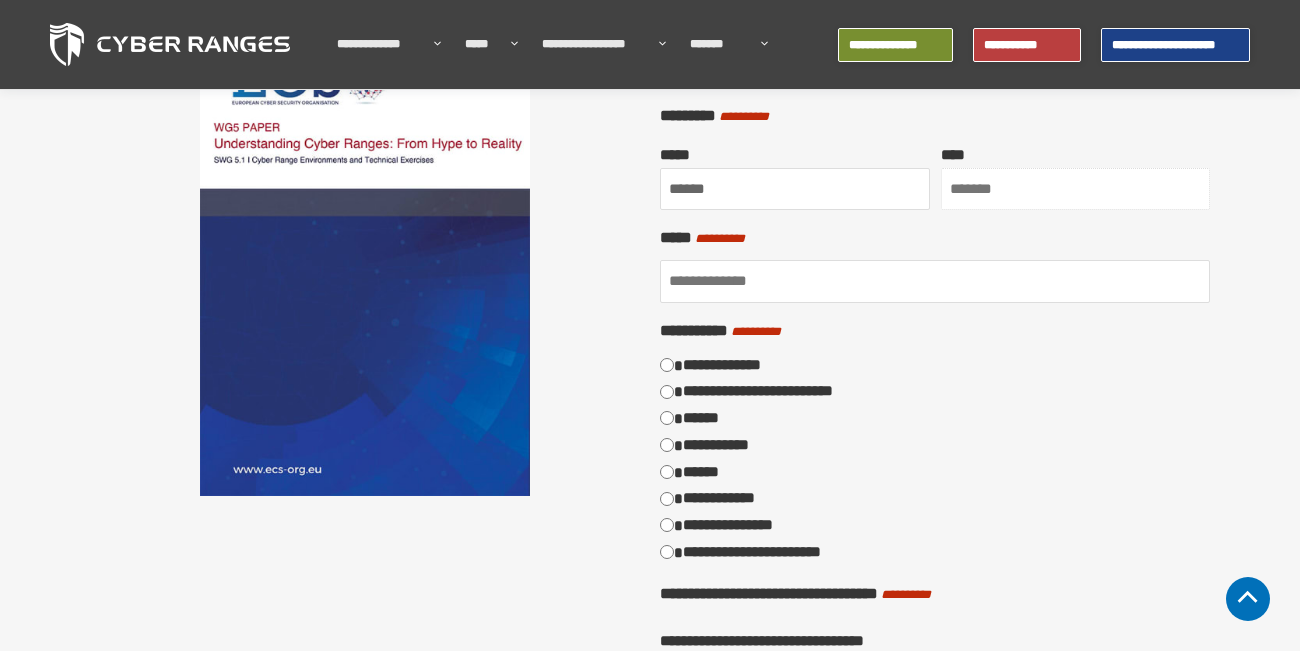 click on "****" at bounding box center (1076, 189) 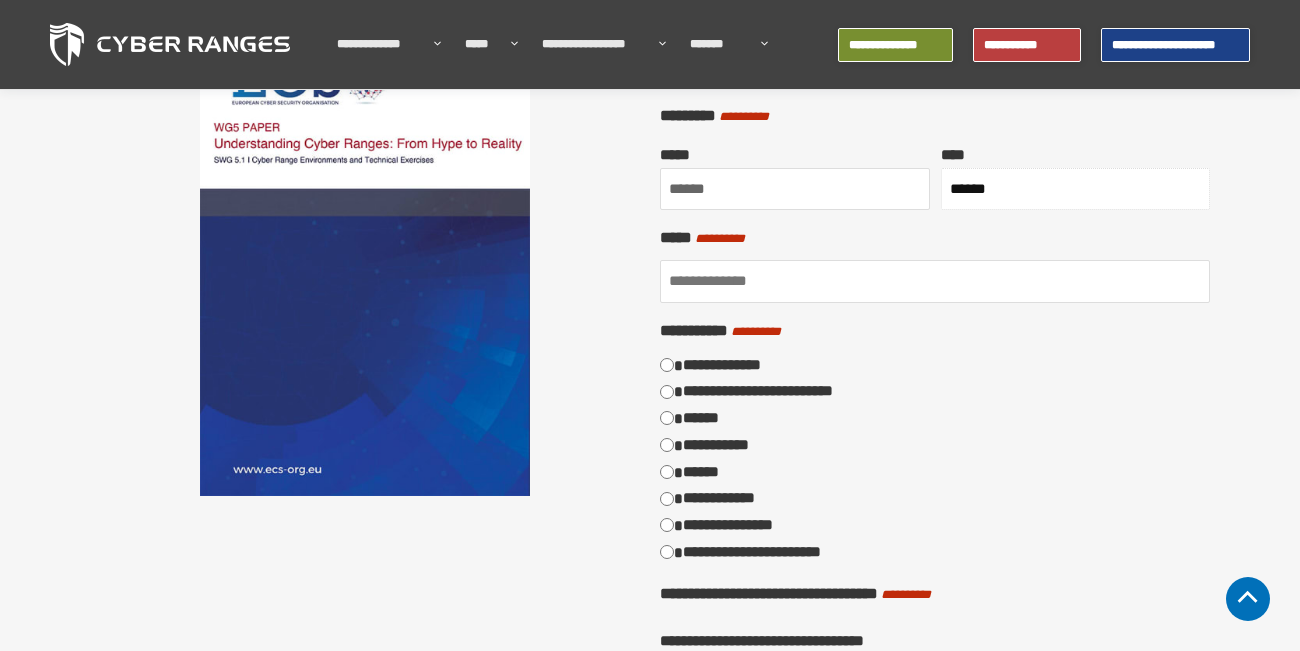 type on "******" 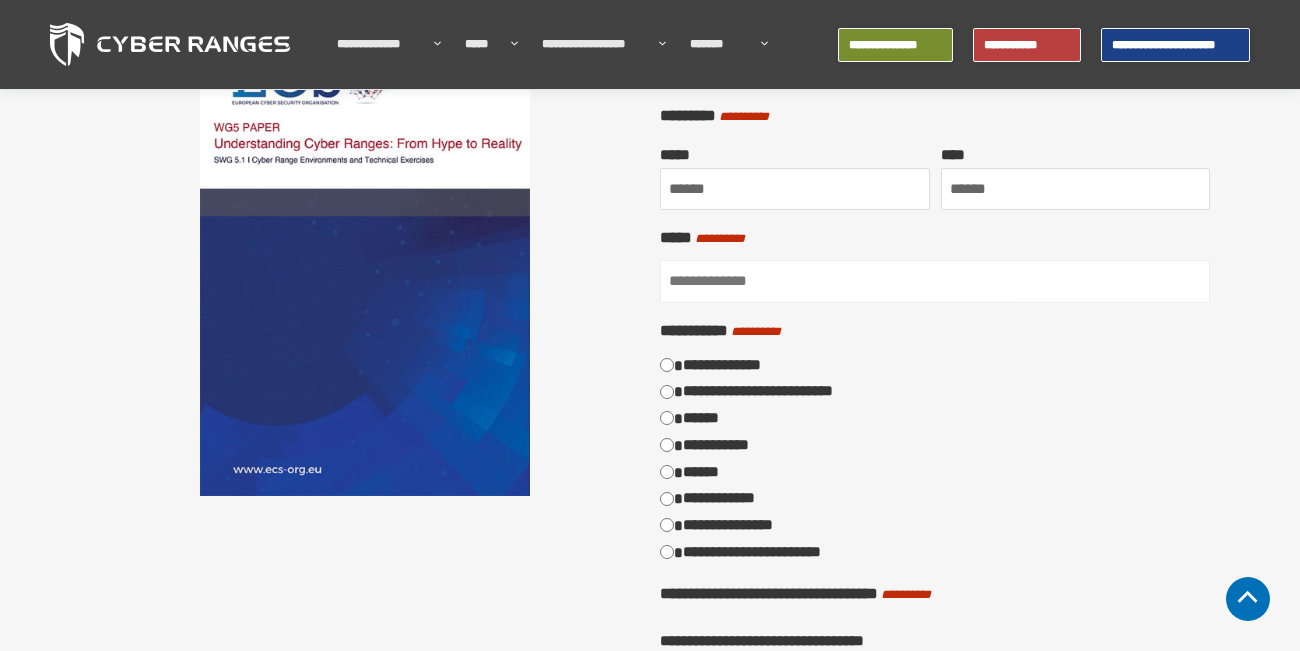 click on "**********" at bounding box center (935, 281) 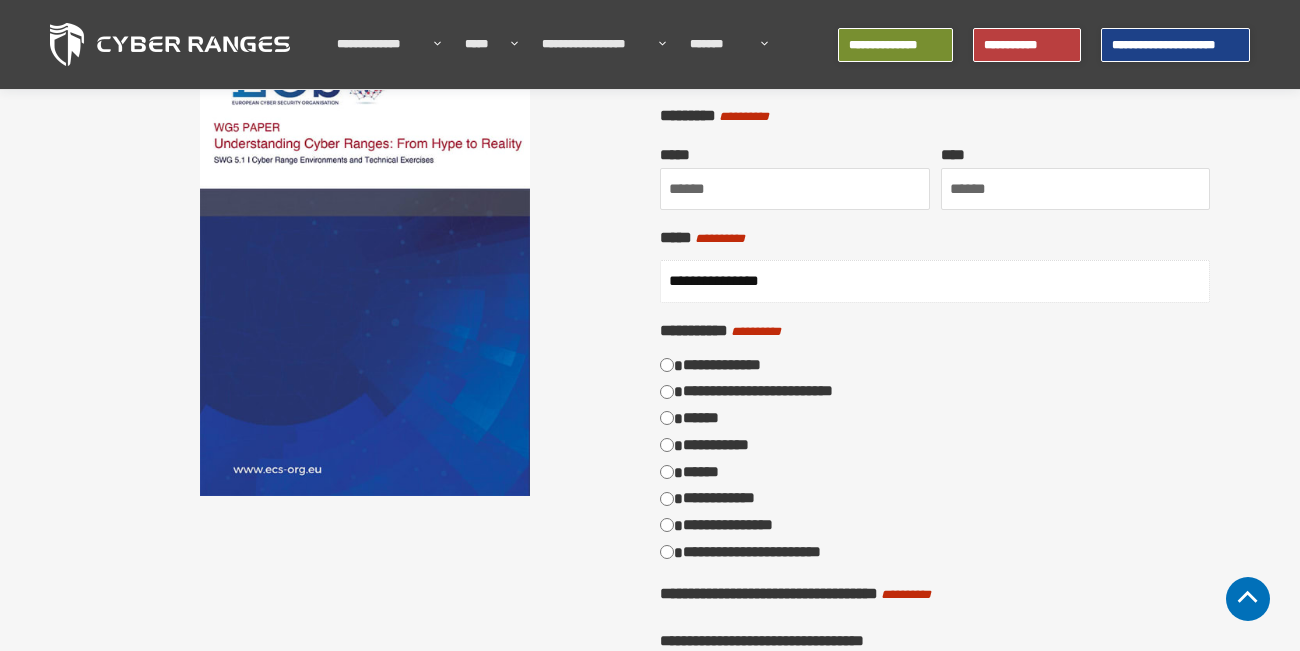 type on "**********" 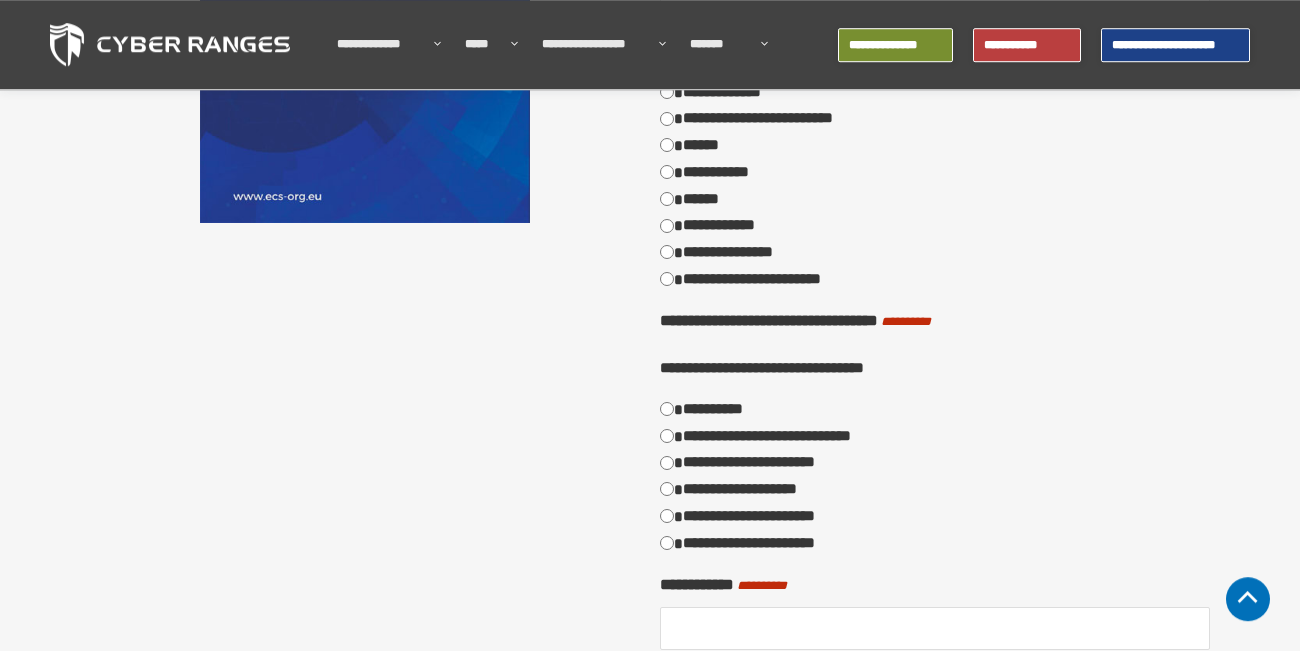 scroll, scrollTop: 690, scrollLeft: 0, axis: vertical 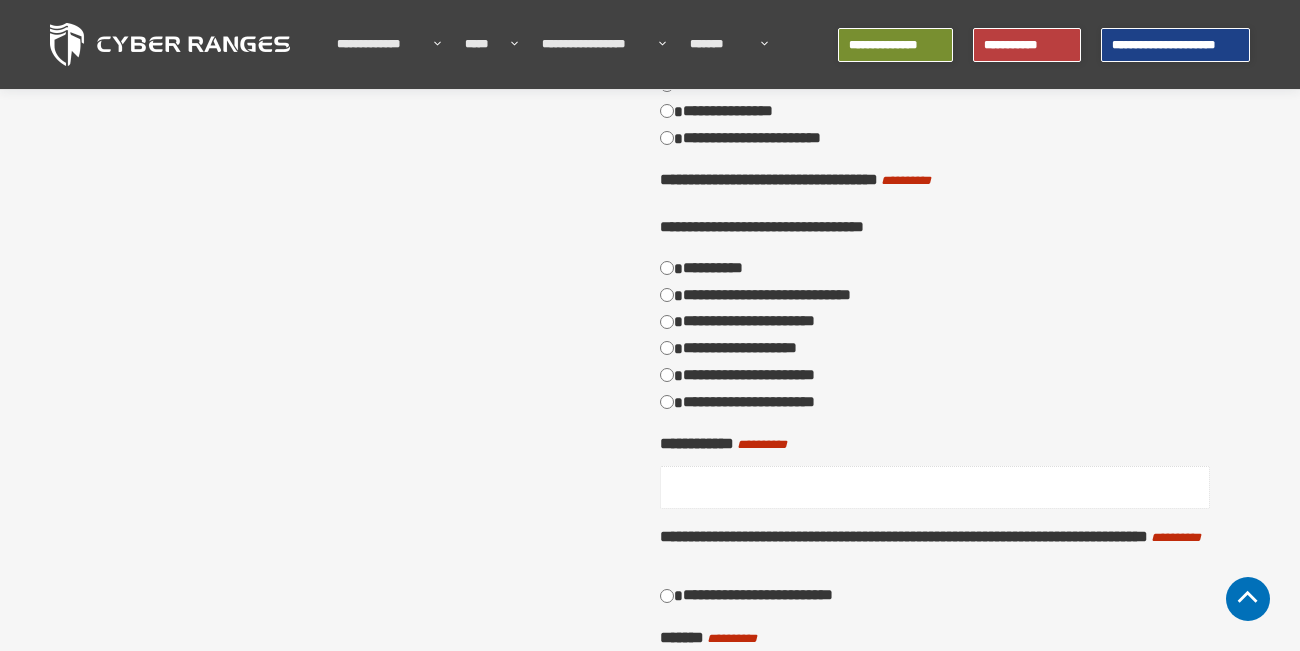 click on "**********" at bounding box center [935, 487] 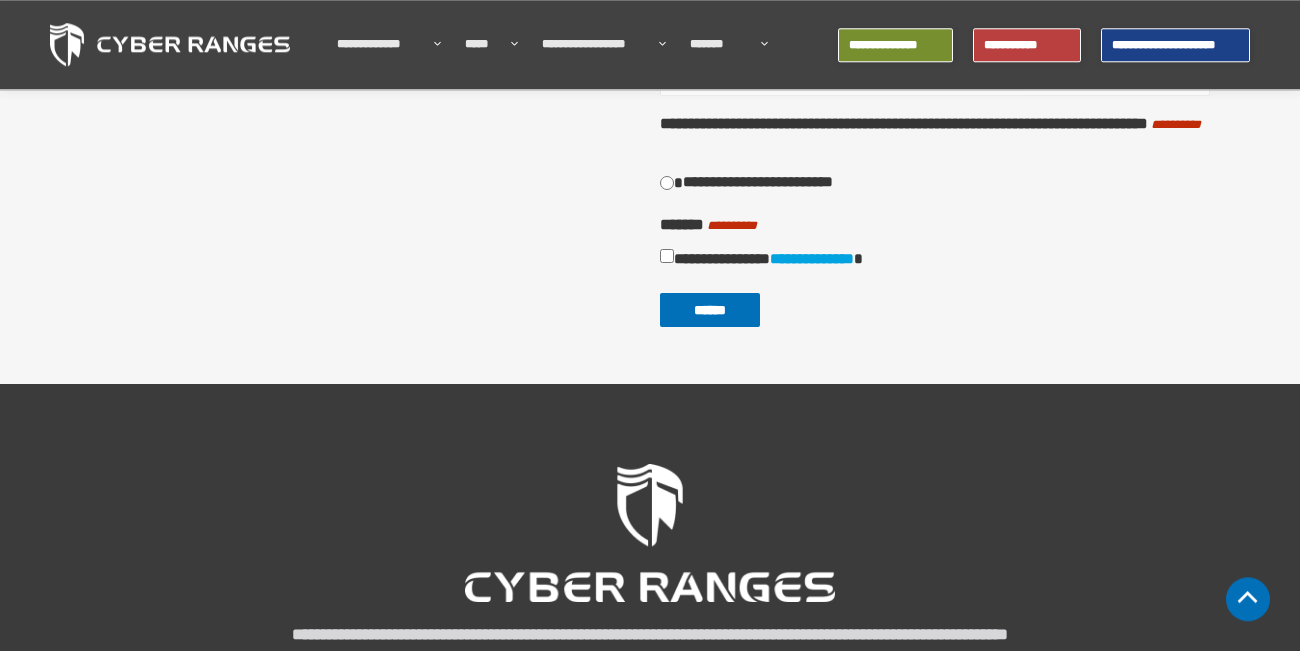 scroll, scrollTop: 1242, scrollLeft: 0, axis: vertical 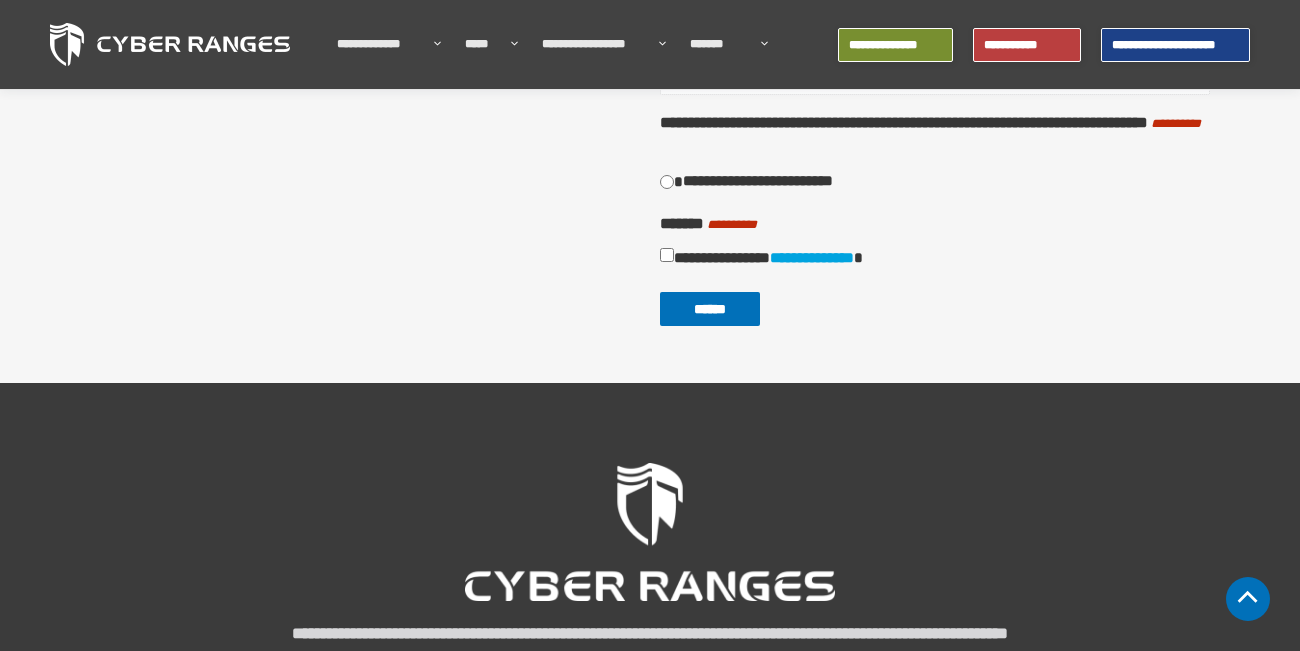 type on "**********" 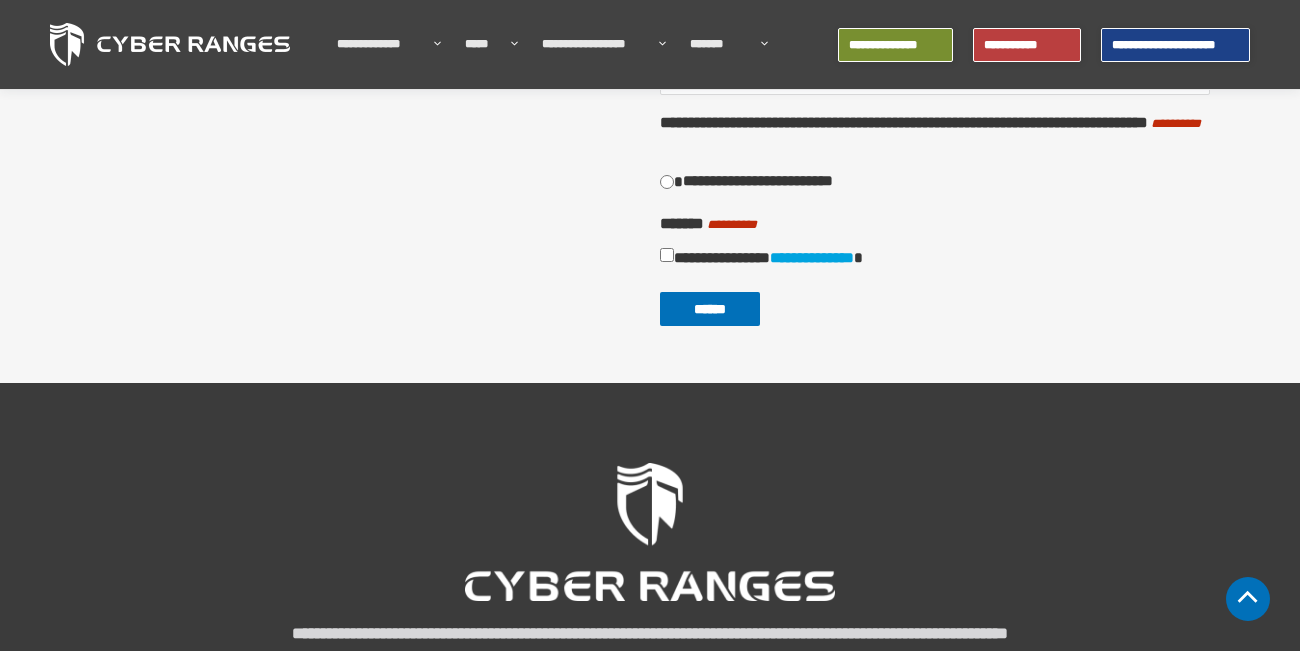 click on "**********" at bounding box center [935, 258] 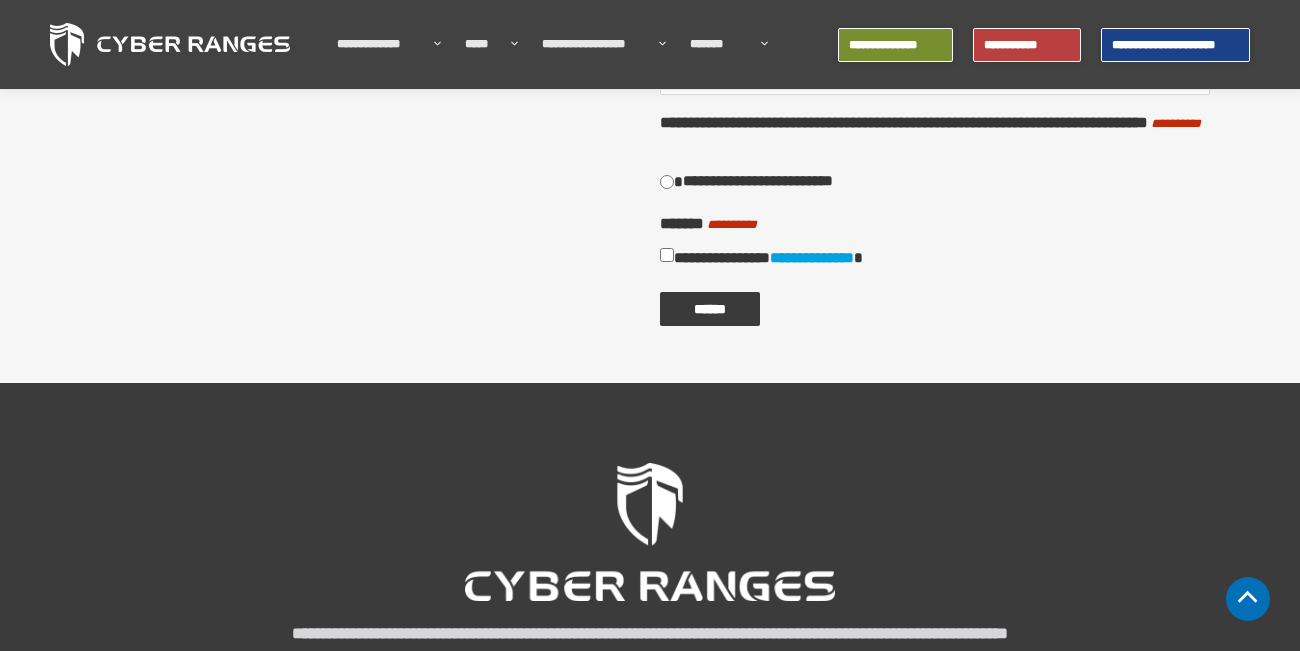 click on "******" at bounding box center [710, 309] 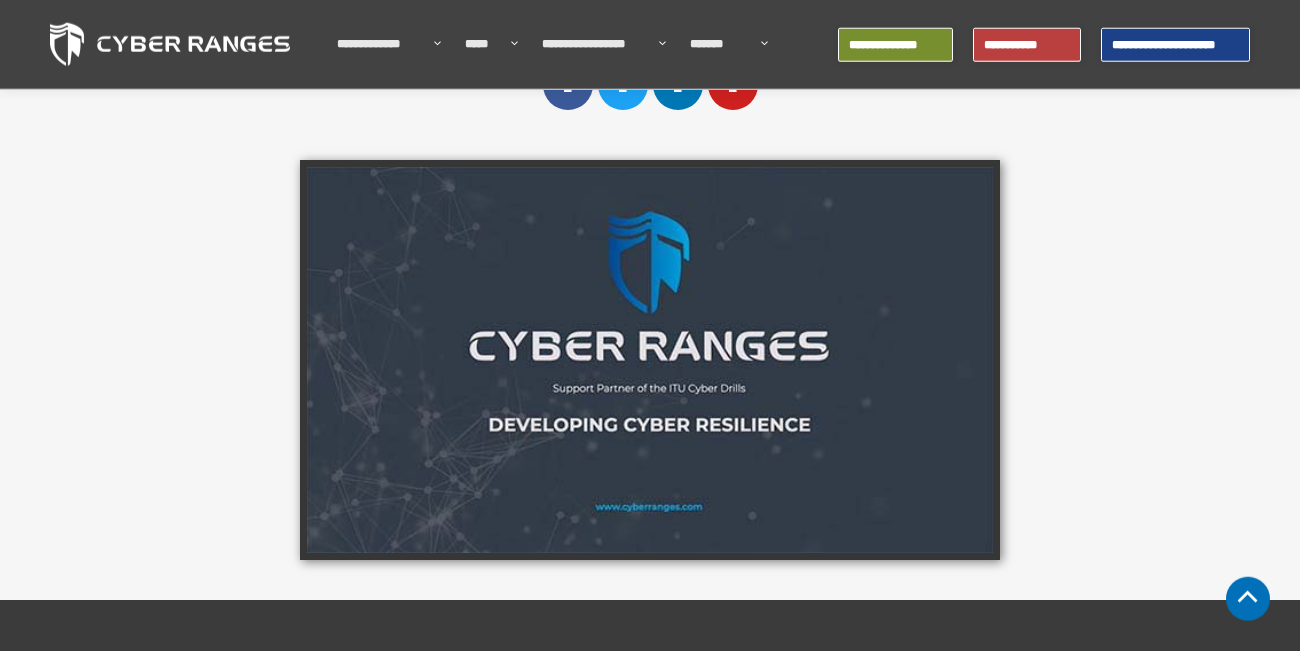 scroll, scrollTop: 552, scrollLeft: 0, axis: vertical 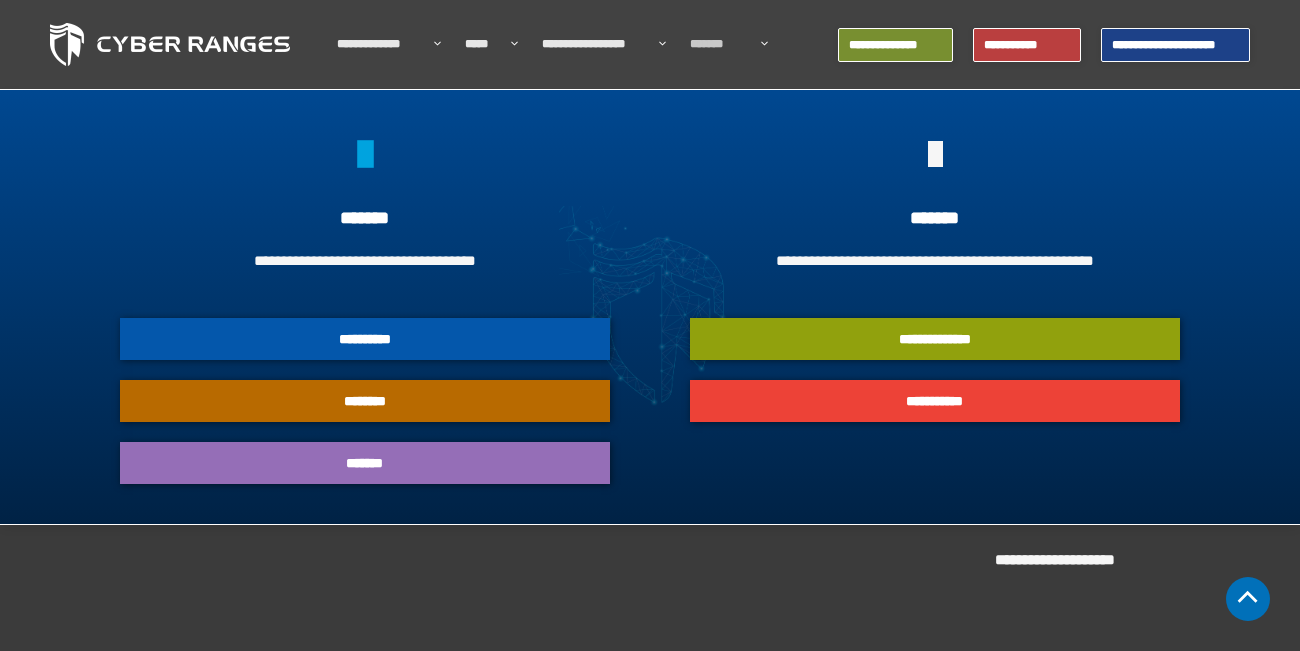 click on "*******" at bounding box center (365, 463) 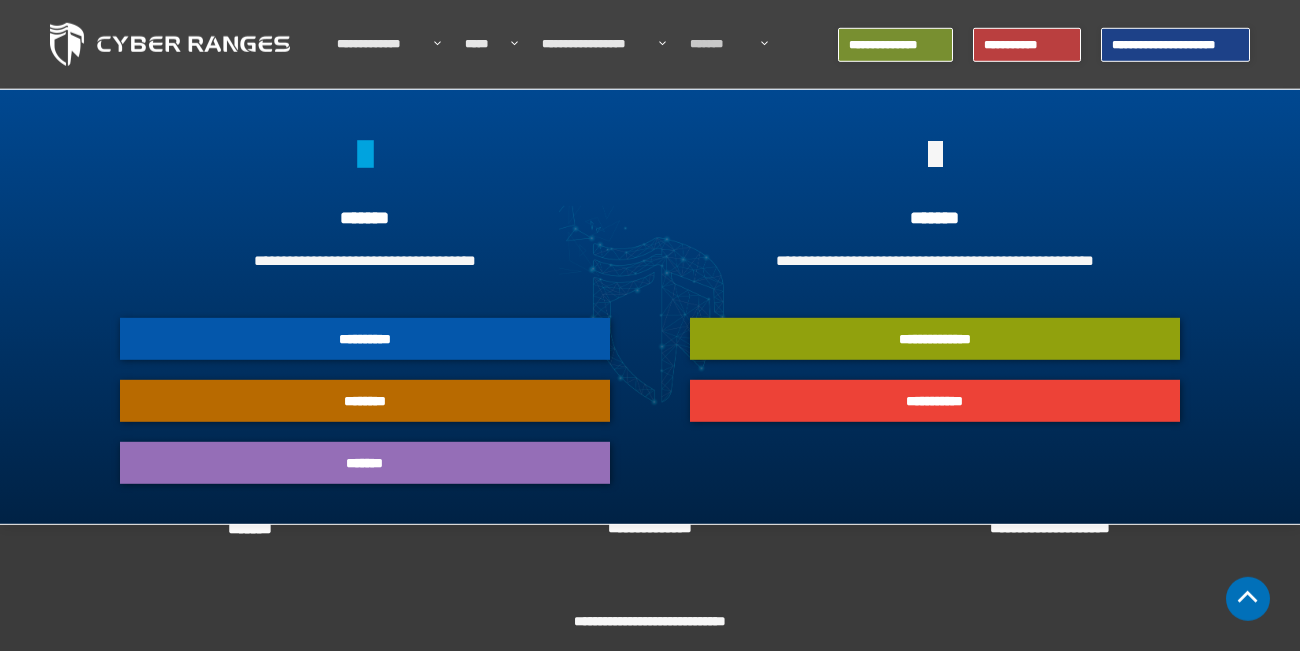 scroll, scrollTop: 1653, scrollLeft: 0, axis: vertical 